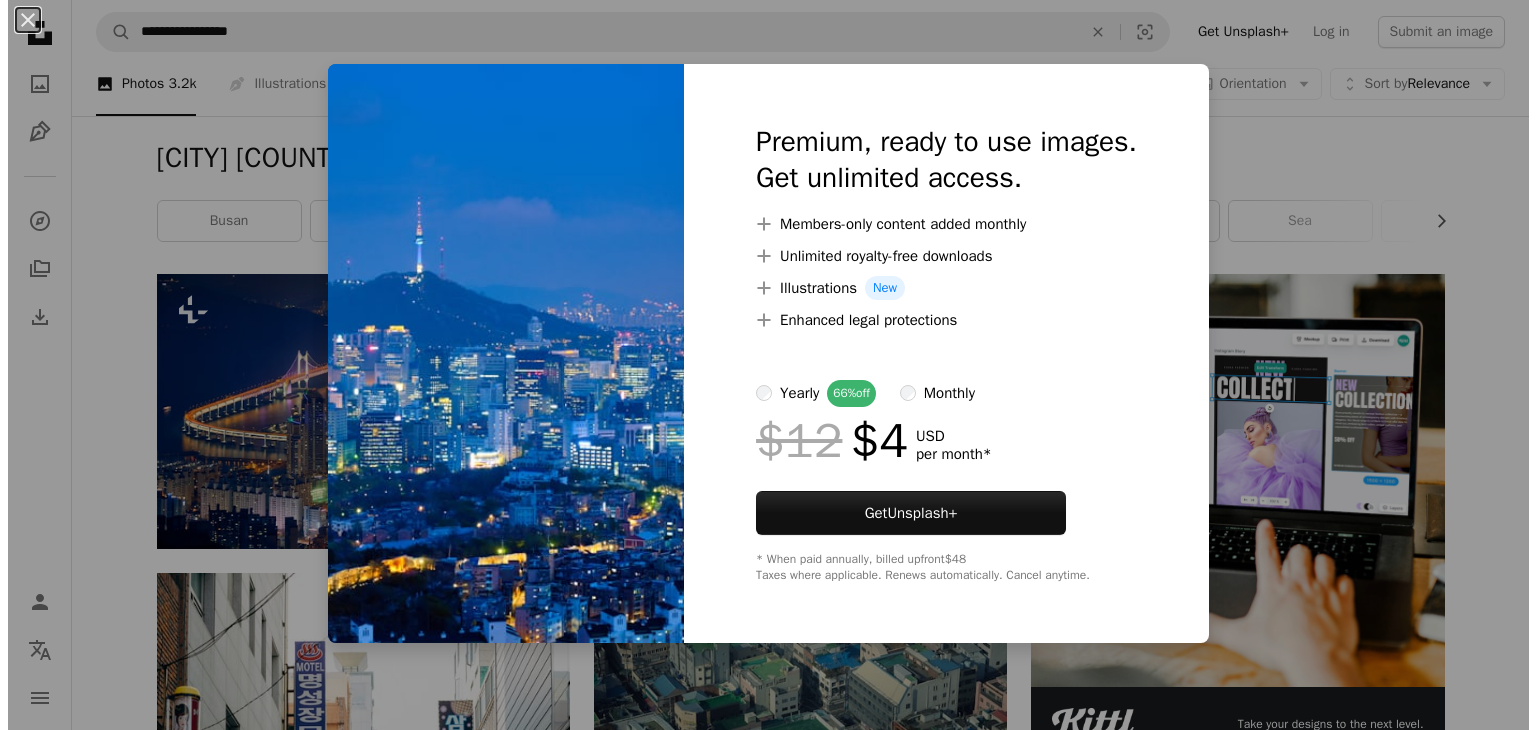 scroll, scrollTop: 2200, scrollLeft: 0, axis: vertical 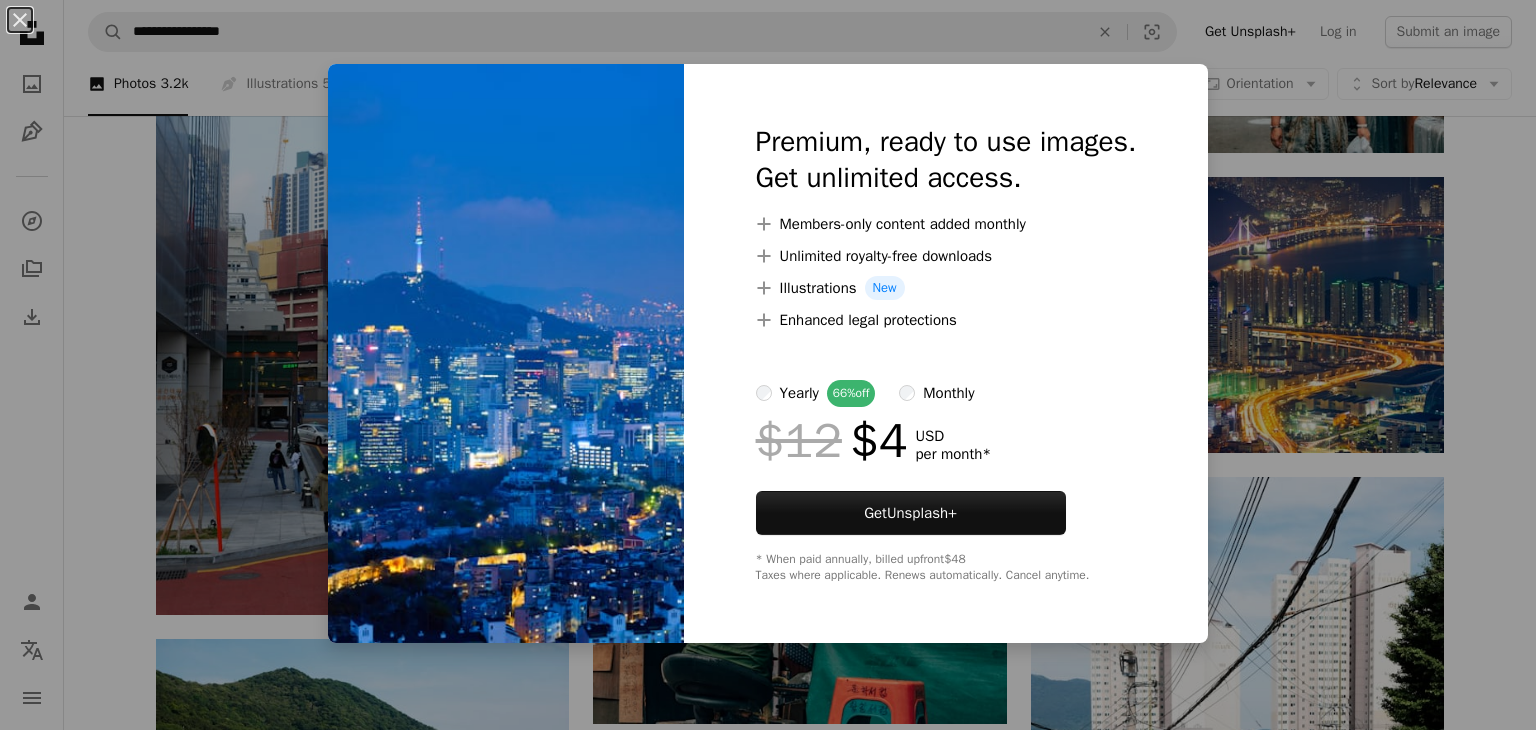 click on "An X shape Premium, ready to use images. Get unlimited access. A plus sign Members-only content added monthly A plus sign Unlimited royalty-free downloads A plus sign Illustrations  New A plus sign Enhanced legal protections yearly 66%  off monthly $12   $4 USD per month * Get  Unsplash+ * When paid annually, billed upfront  $48 Taxes where applicable. Renews automatically. Cancel anytime." at bounding box center (768, 365) 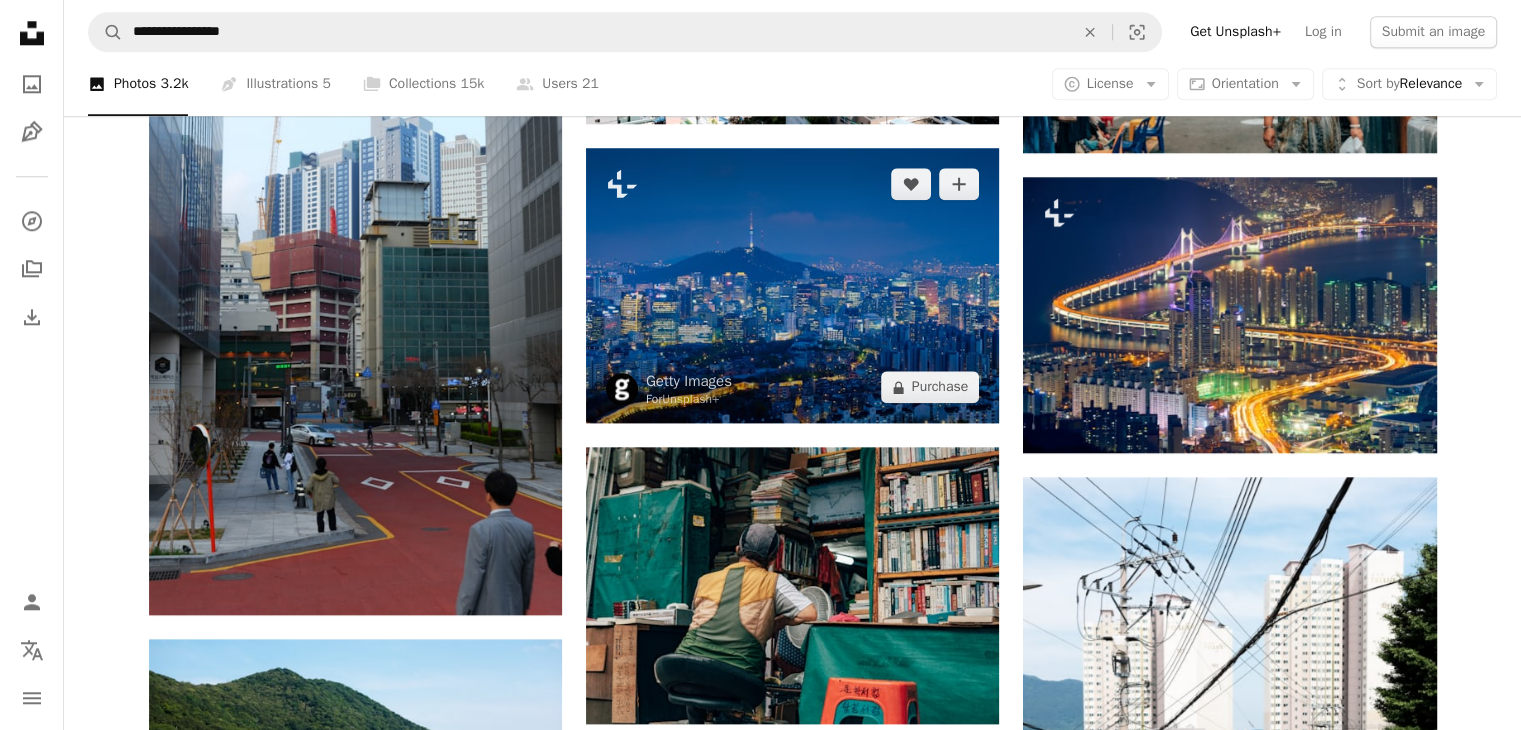 click at bounding box center (792, 285) 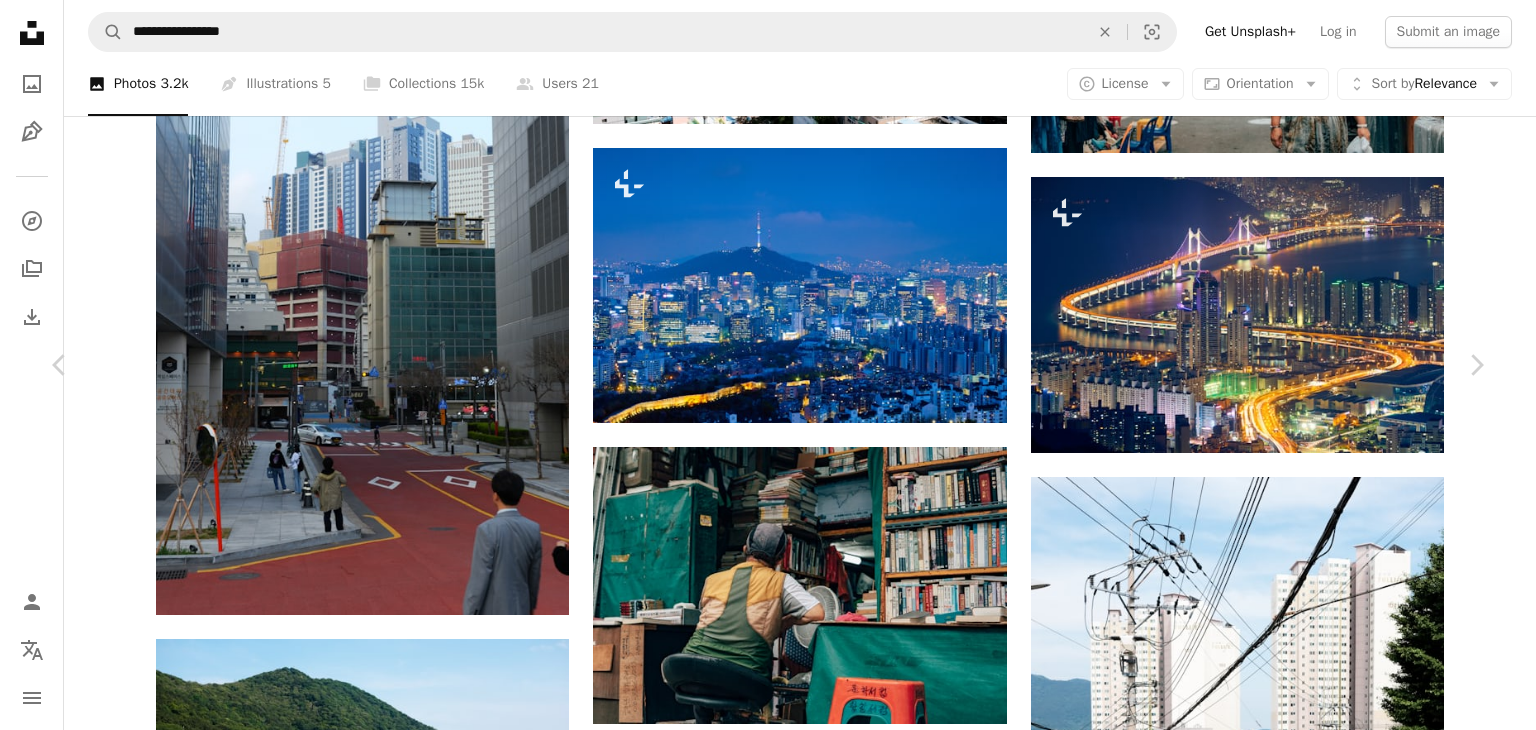 click at bounding box center [761, 7675] 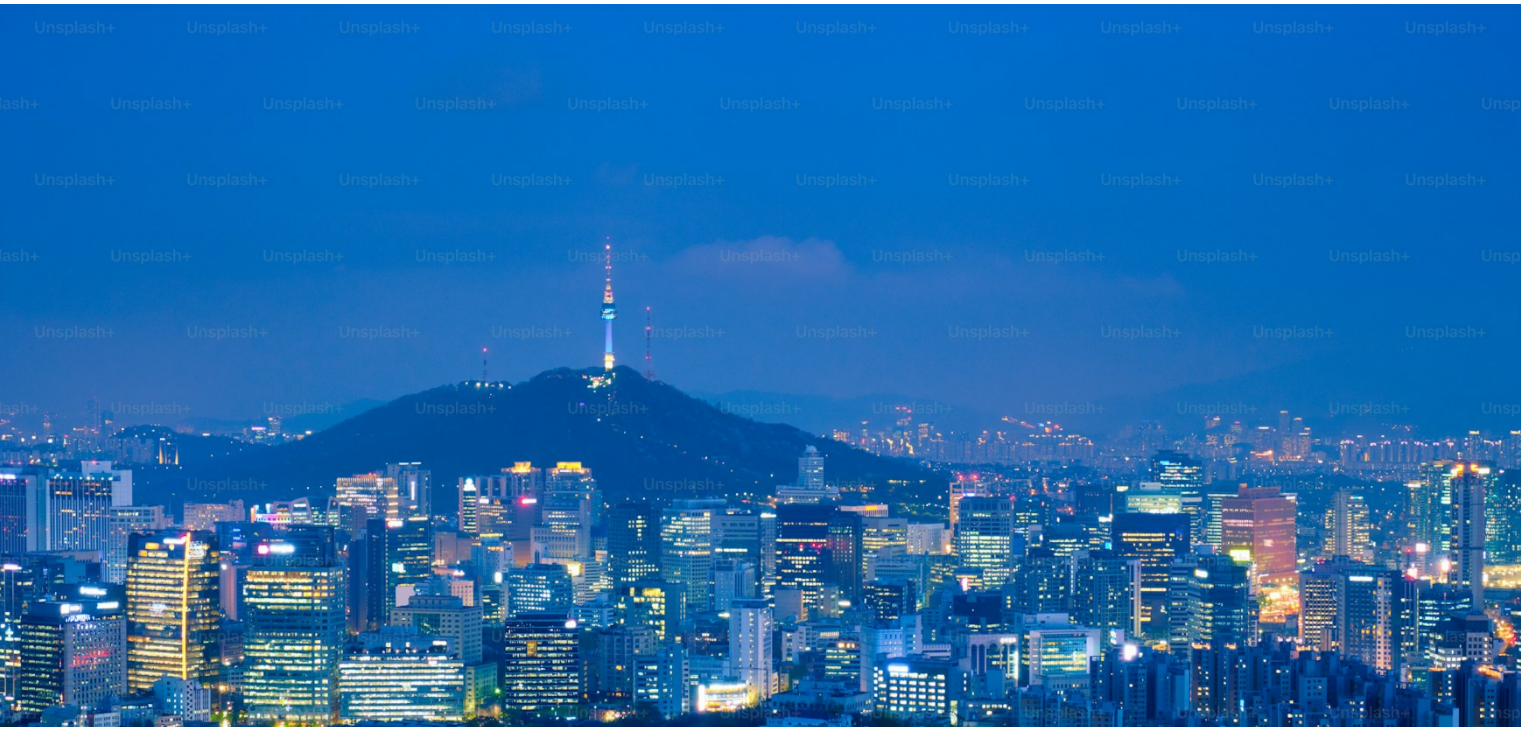 scroll, scrollTop: 137, scrollLeft: 0, axis: vertical 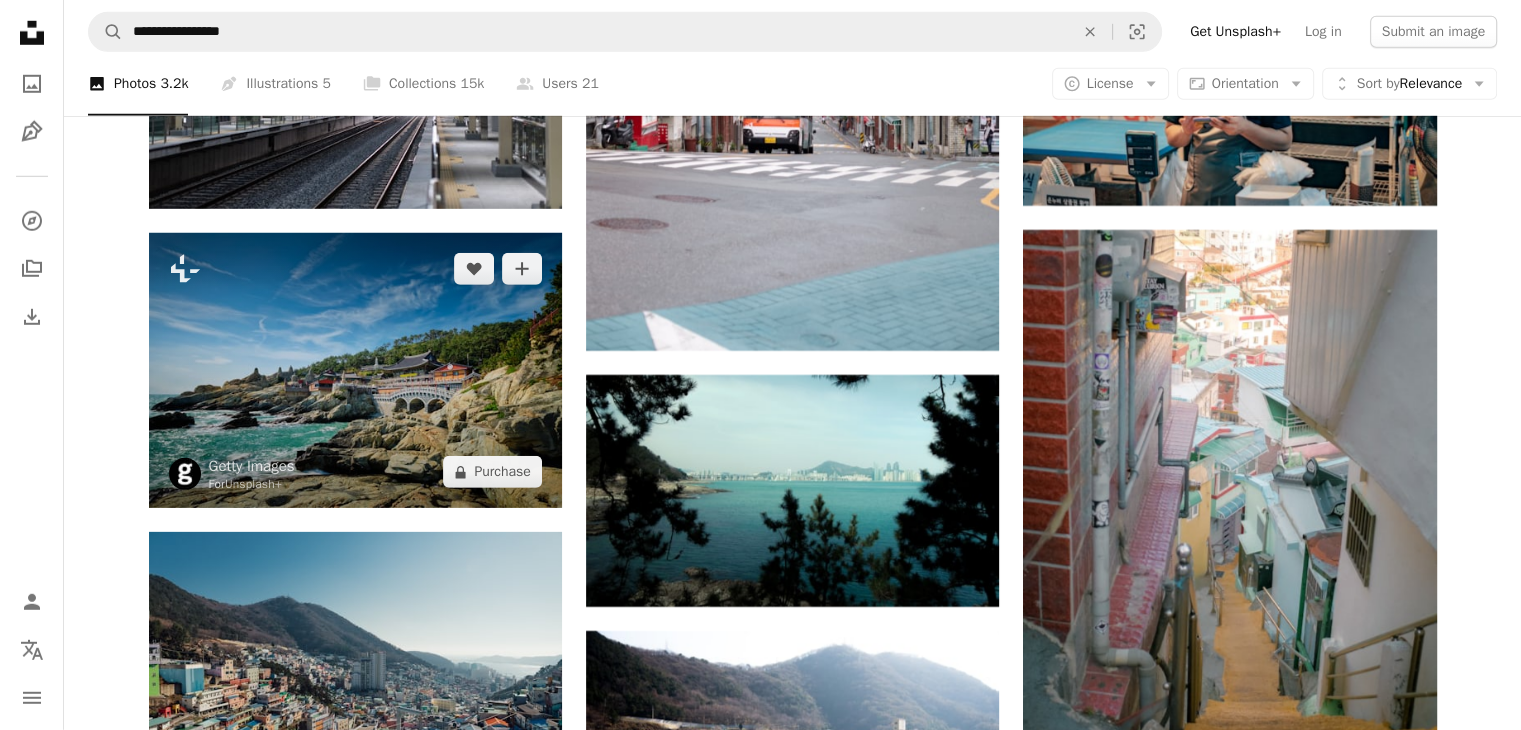 click at bounding box center (355, 370) 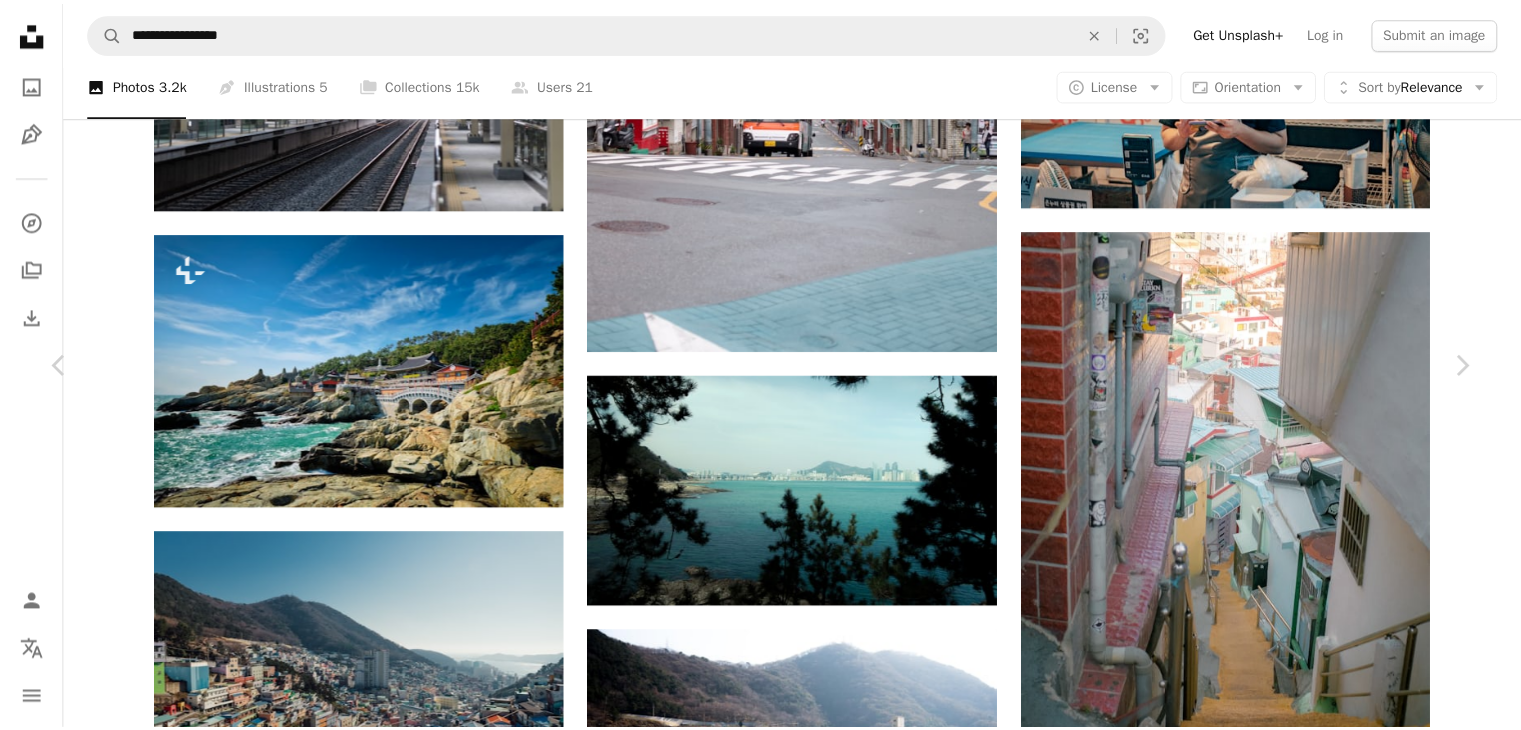 scroll, scrollTop: 1109, scrollLeft: 0, axis: vertical 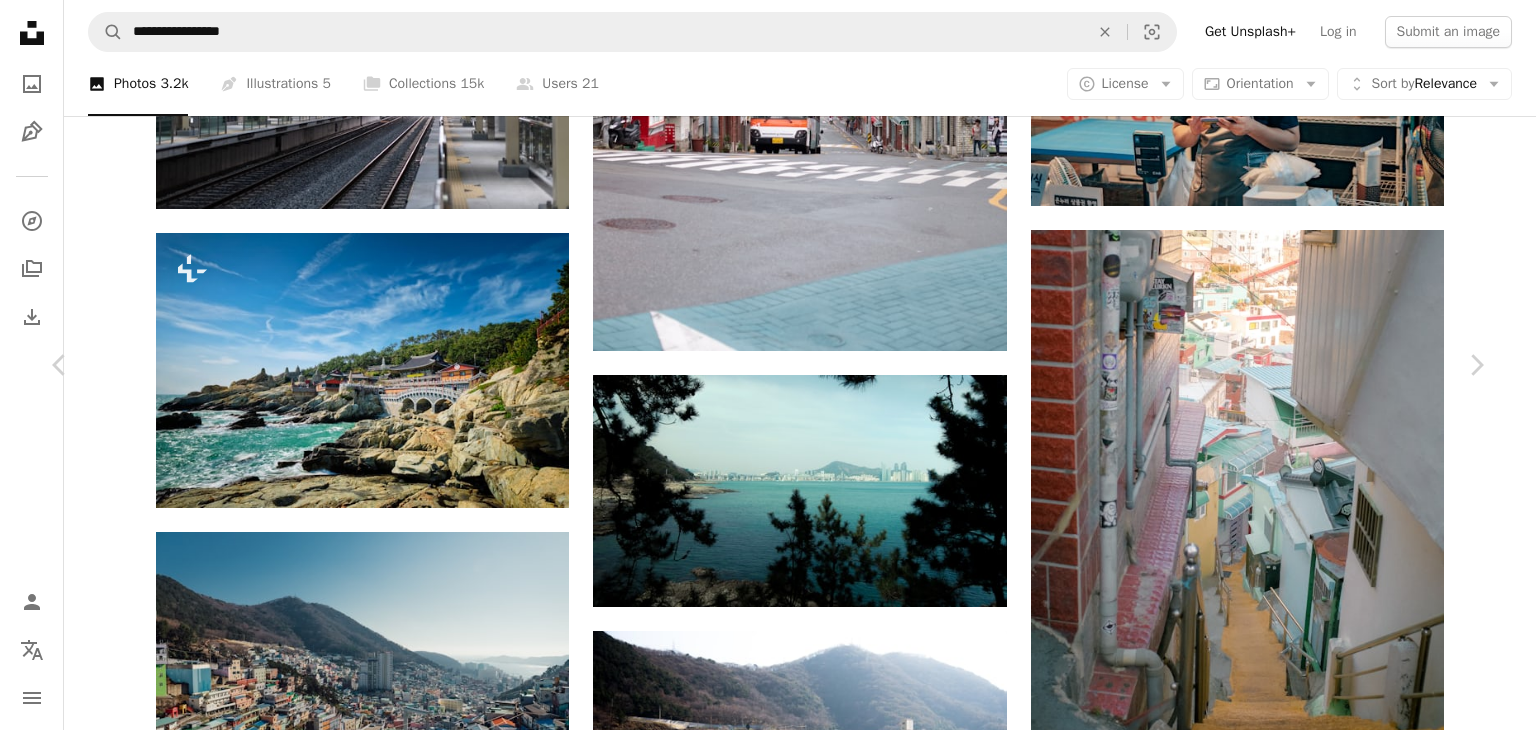click on "Published on [MONTH] [DAY], [YEAR] Safety Licensed under the Unsplash+ License beach travel sea south korea asia cliff religion tourist buddhism coastline cultures travel destinations south famous place stone material [LANDMARK] Backgrounds From this series Chevron right Plus sign for Unsplash+ Plus sign for Unsplash+ Plus sign for Unsplash+ Related images Plus sign for Unsplash+ A heart A plus sign Getty Images For Unsplash+ A lock Purchase Plus sign for Unsplash+ A heart A plus sign Getty Images For Unsplash+ A lock Purchase Plus sign for Unsplash+ A heart A plus sign Getty Images For Unsplash+ A lock Purchase Plus sign for Unsplash+ A heart A plus sign Getty Images For Unsplash+ A lock Purchase Plus sign for Unsplash+ A heart A plus sign Getty Images For Unsplash+ A lock Purchase" at bounding box center (768, 3862) 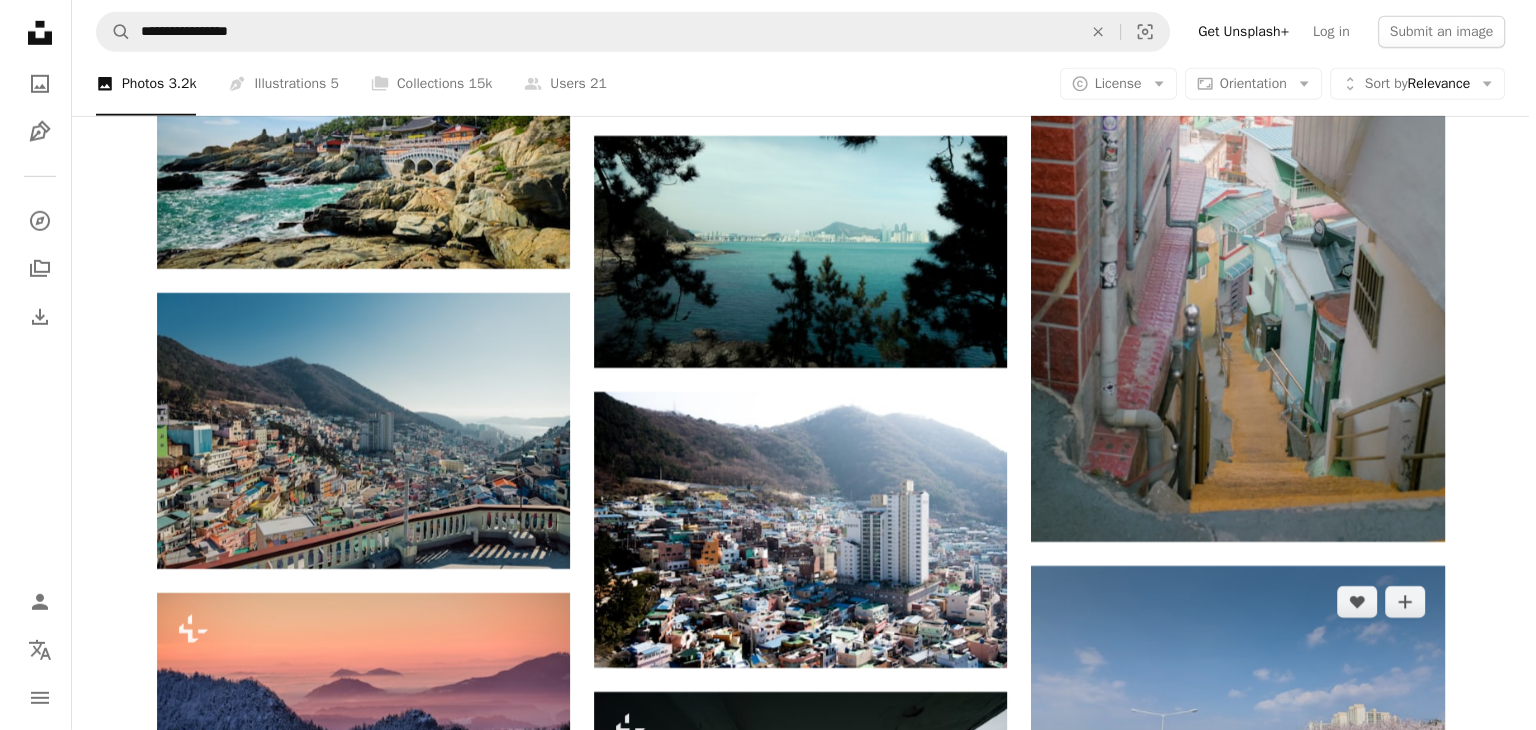scroll, scrollTop: 6600, scrollLeft: 0, axis: vertical 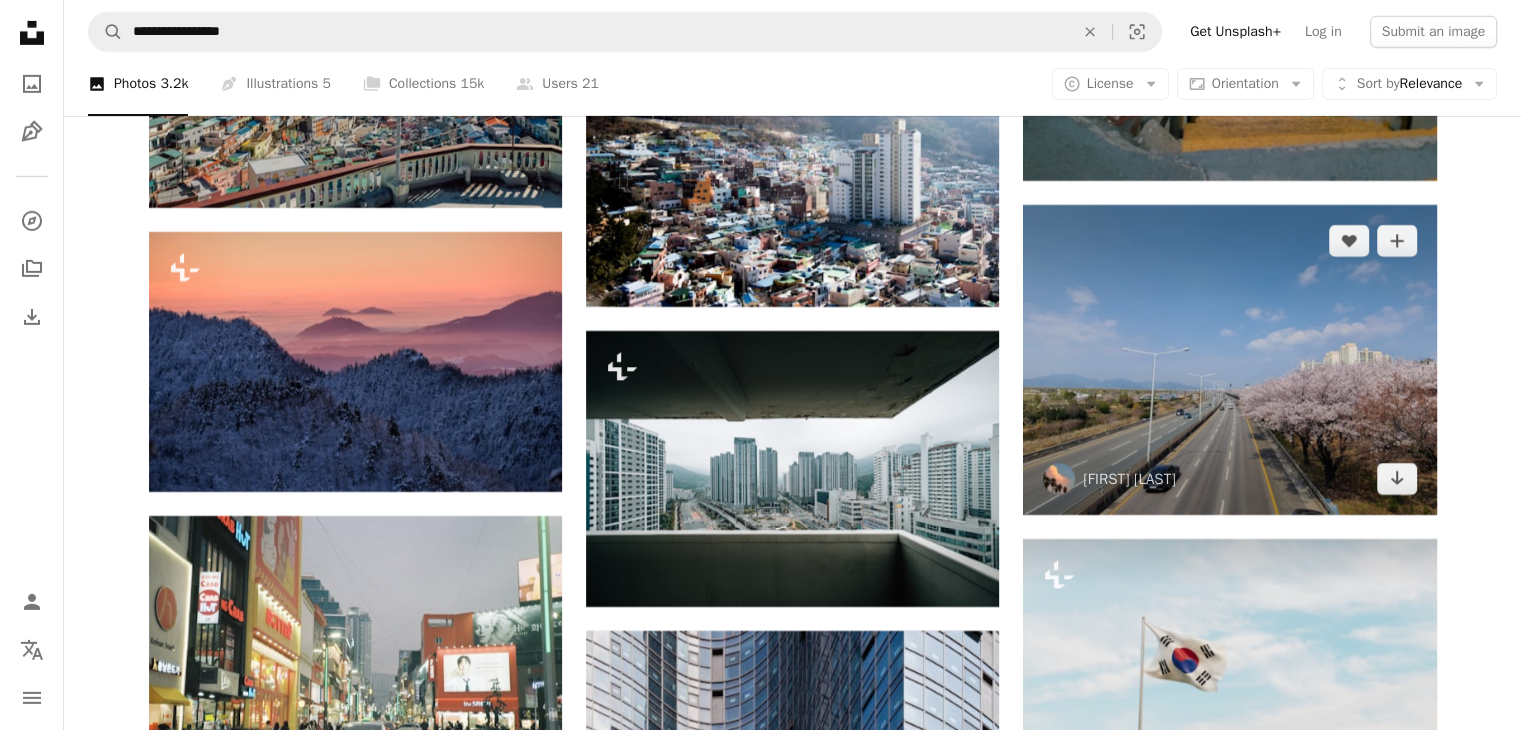 click at bounding box center [1229, 360] 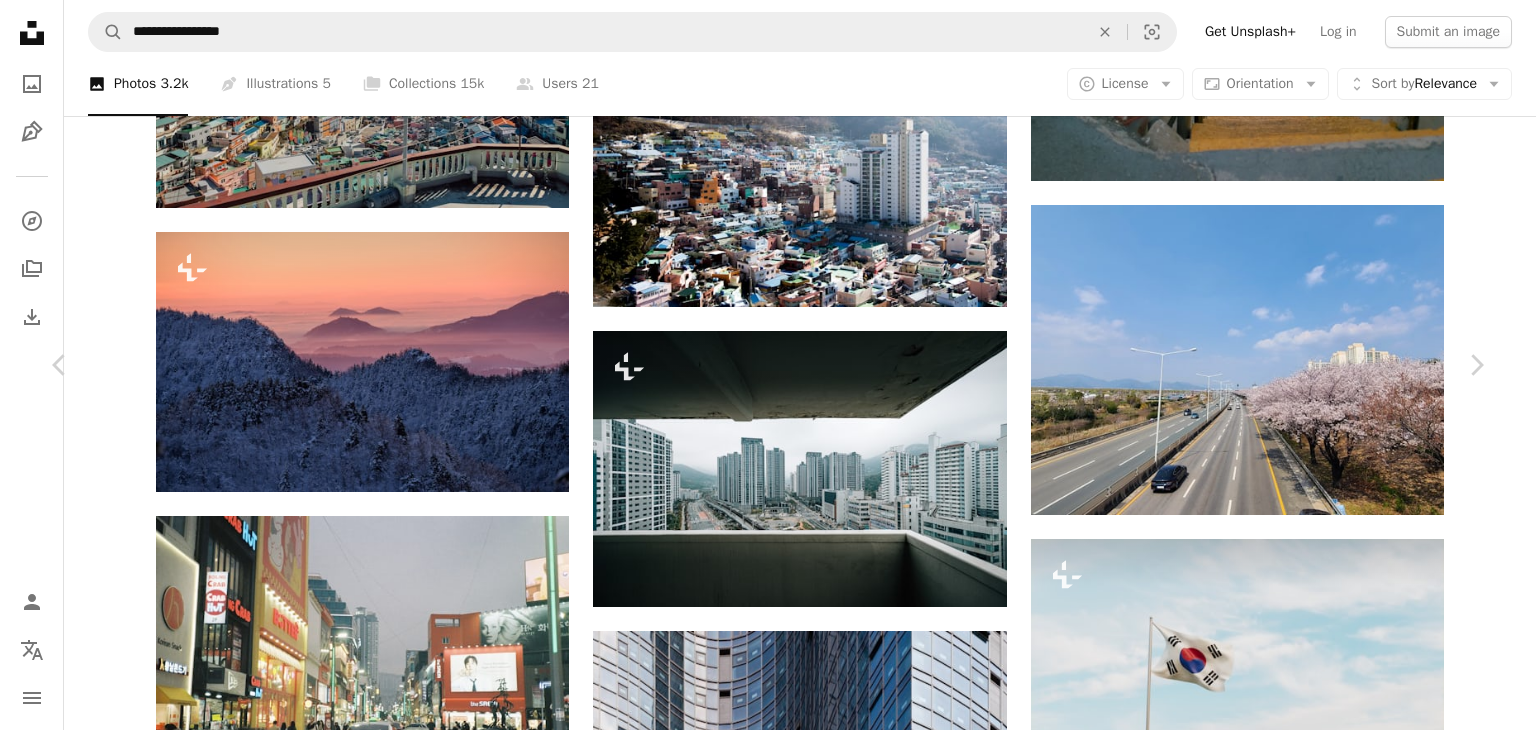 scroll, scrollTop: 11200, scrollLeft: 0, axis: vertical 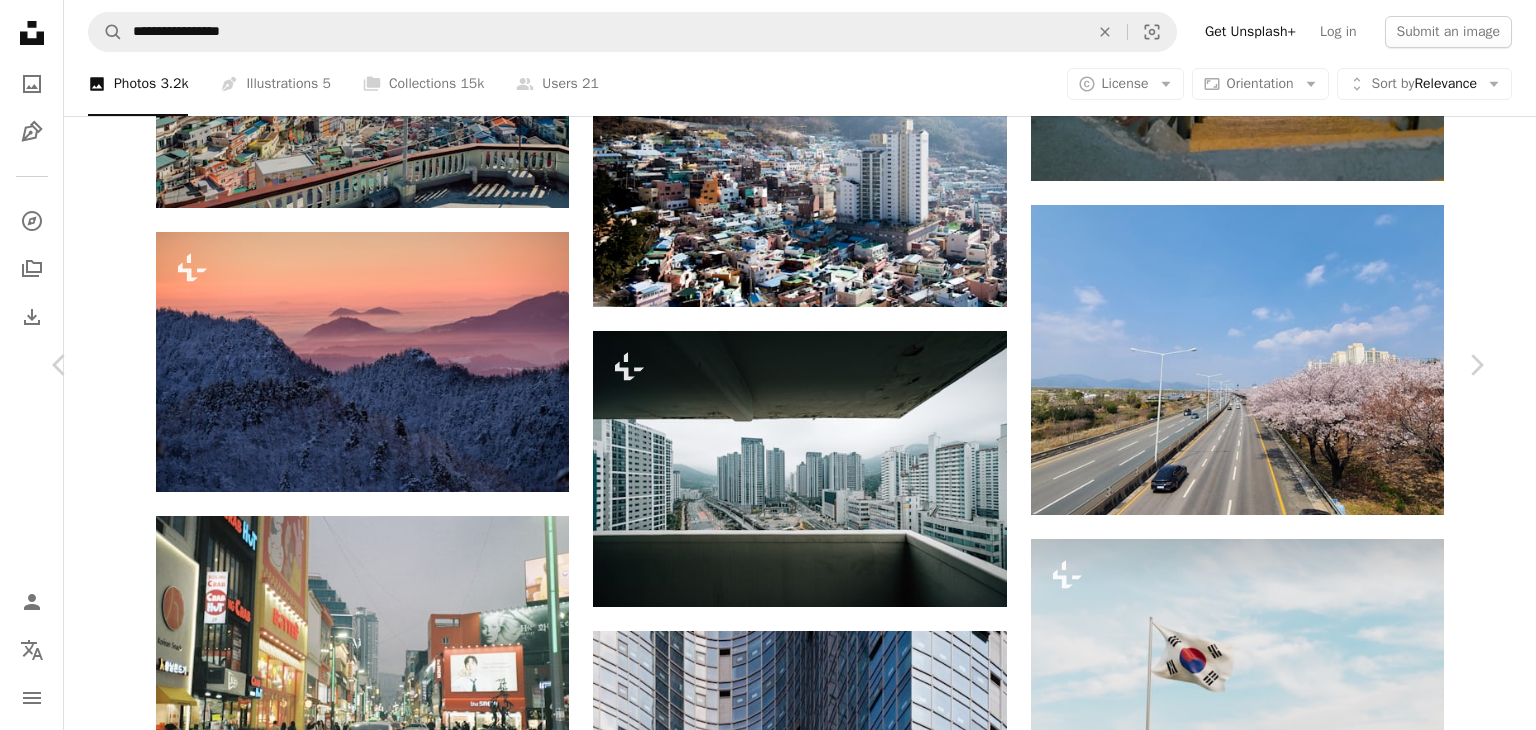 click at bounding box center (1179, 3286) 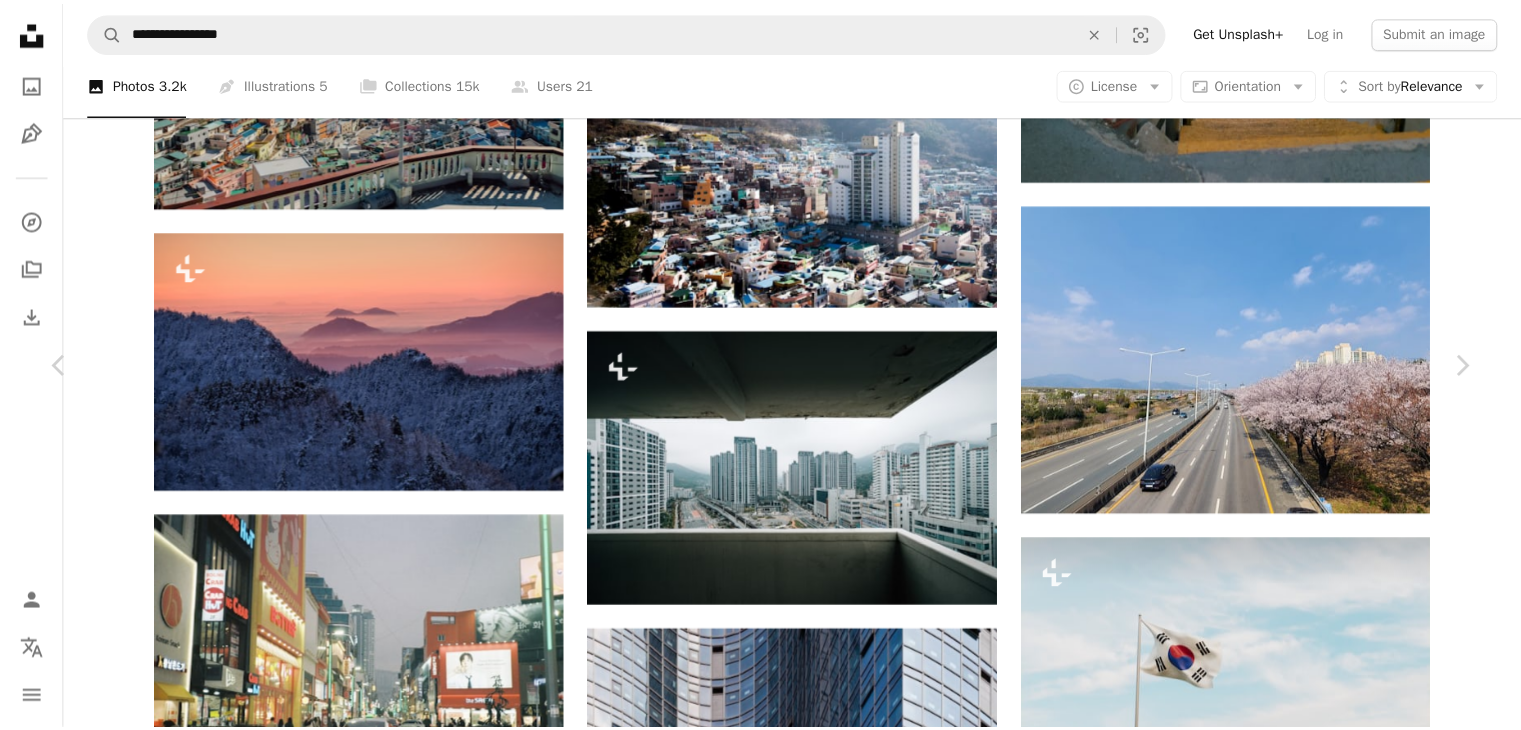 scroll, scrollTop: 5966, scrollLeft: 0, axis: vertical 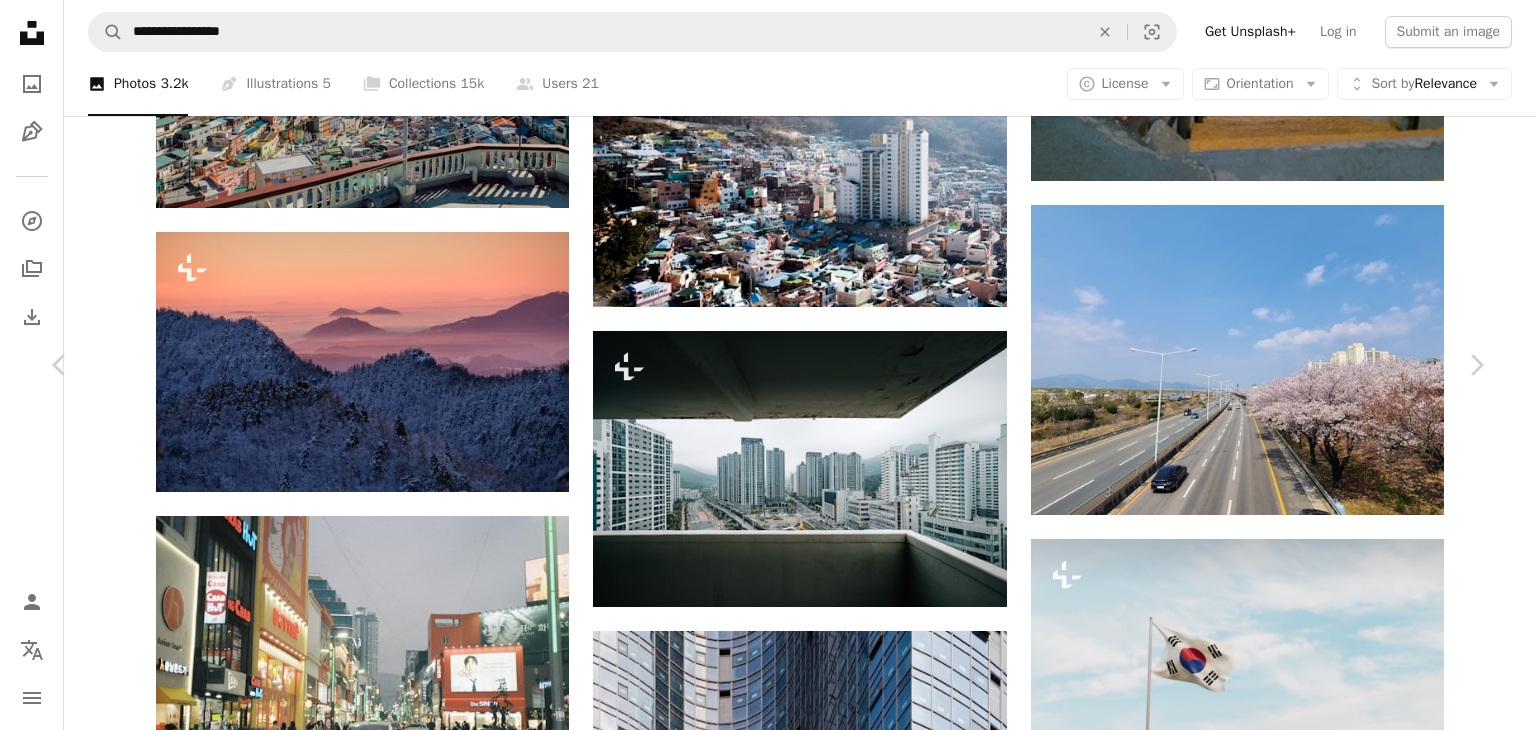 drag, startPoint x: 1408, startPoint y: 195, endPoint x: 1394, endPoint y: 191, distance: 14.56022 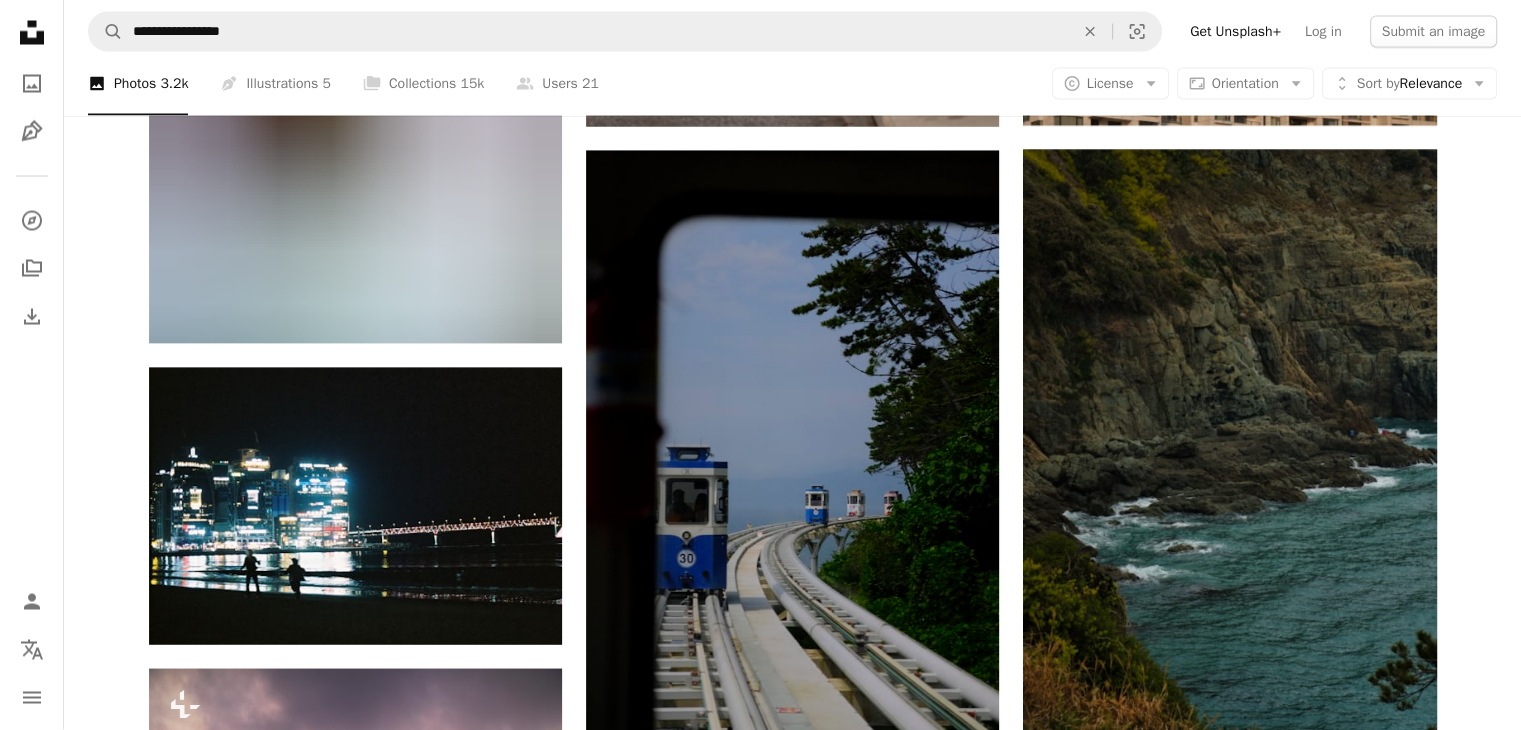scroll, scrollTop: 12100, scrollLeft: 0, axis: vertical 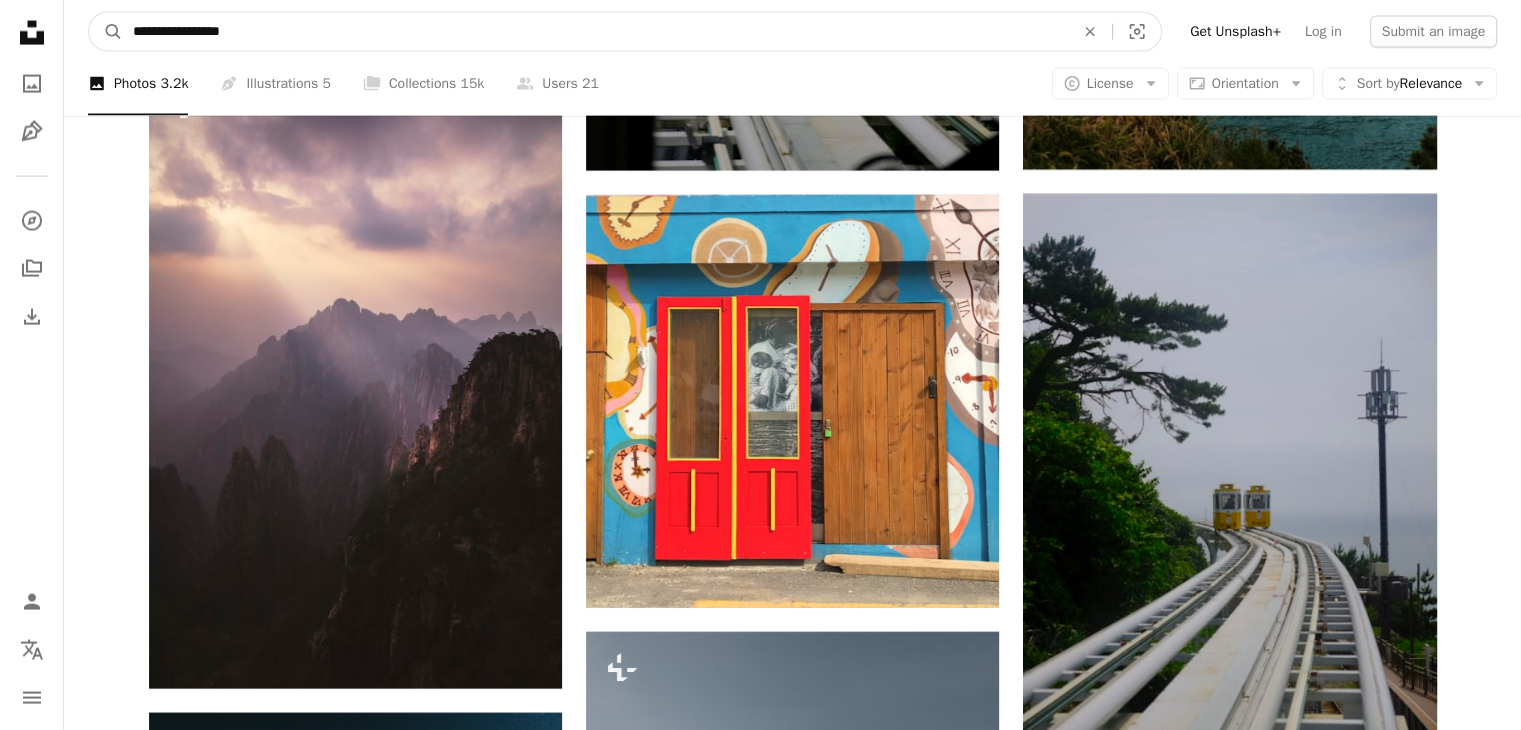 click on "**********" at bounding box center (595, 32) 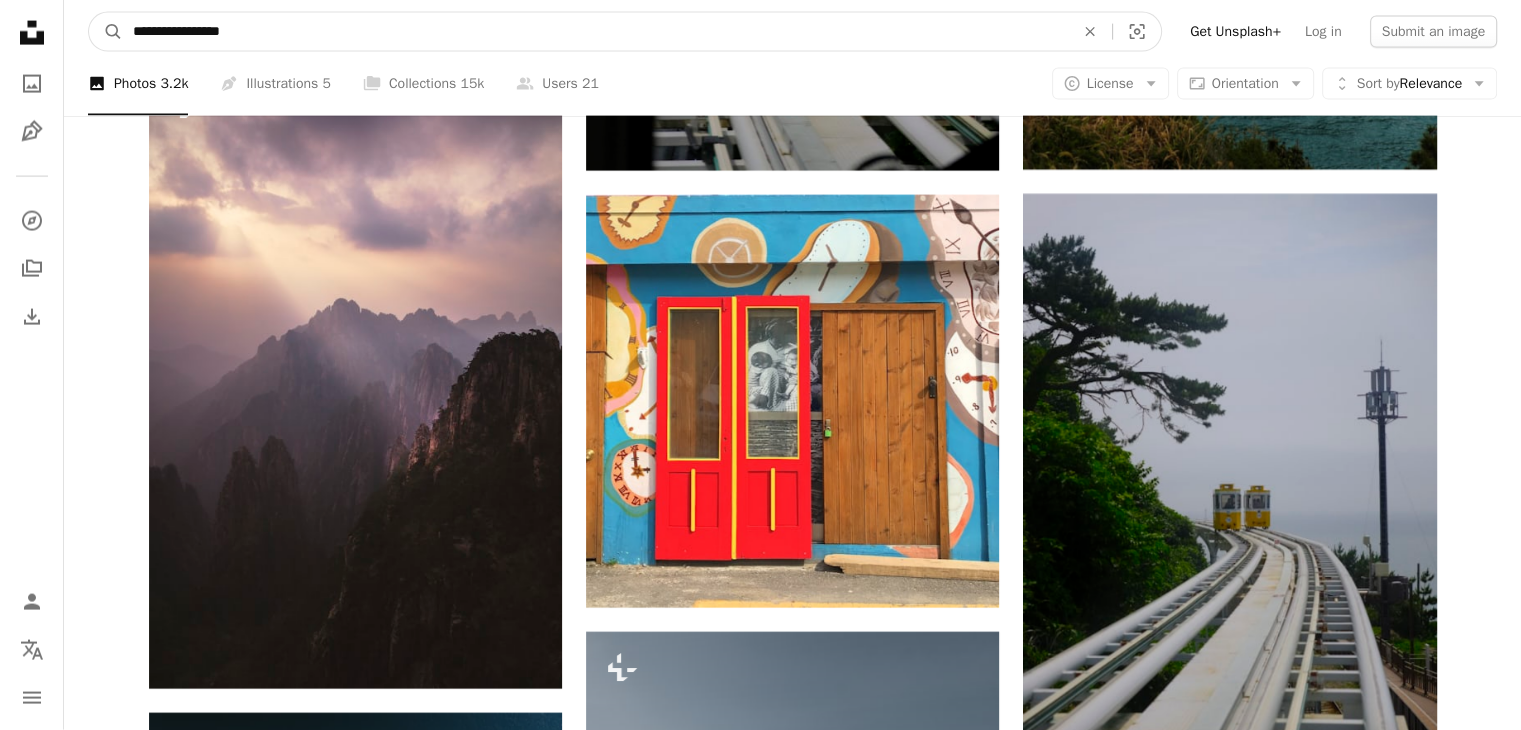 click on "A magnifying glass" at bounding box center (106, 32) 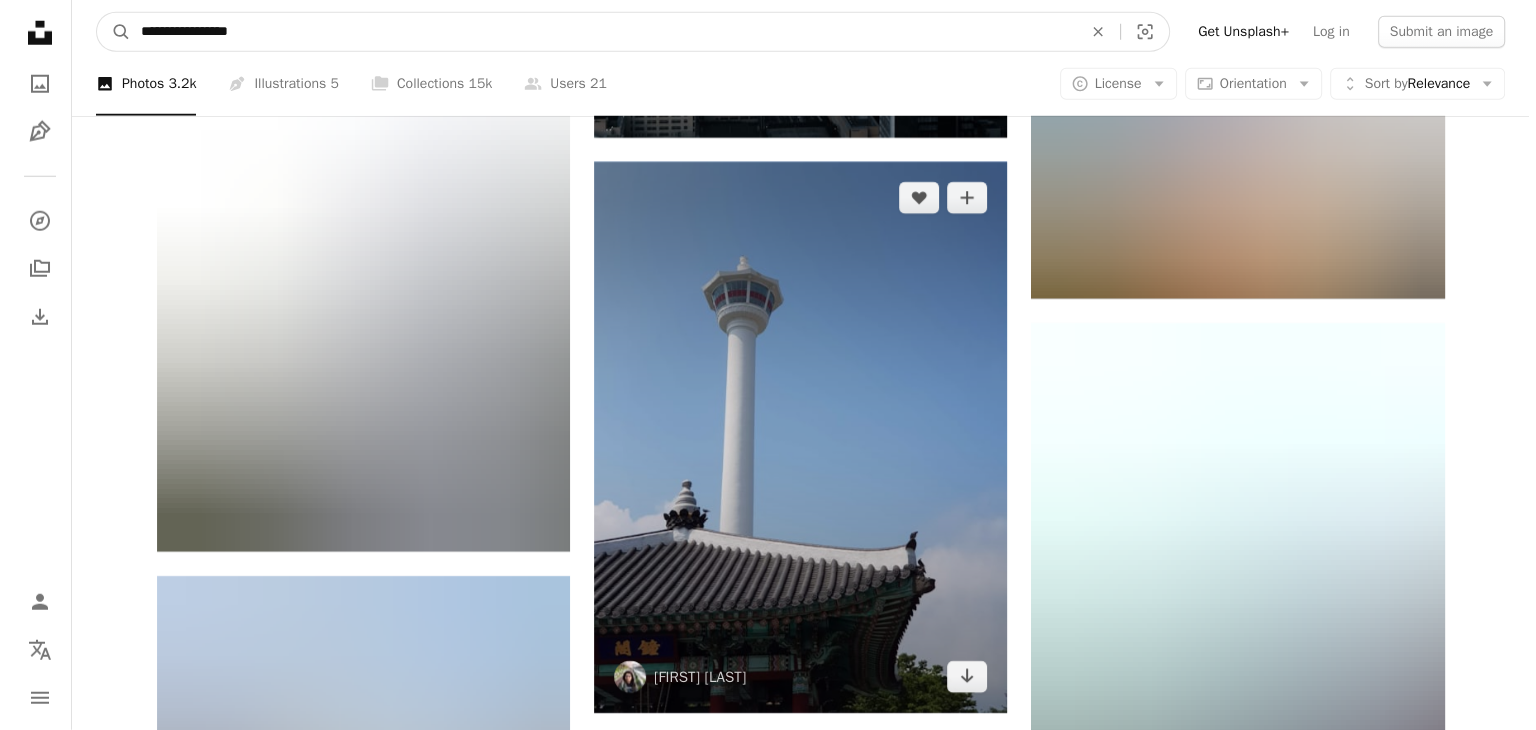 scroll, scrollTop: 13300, scrollLeft: 0, axis: vertical 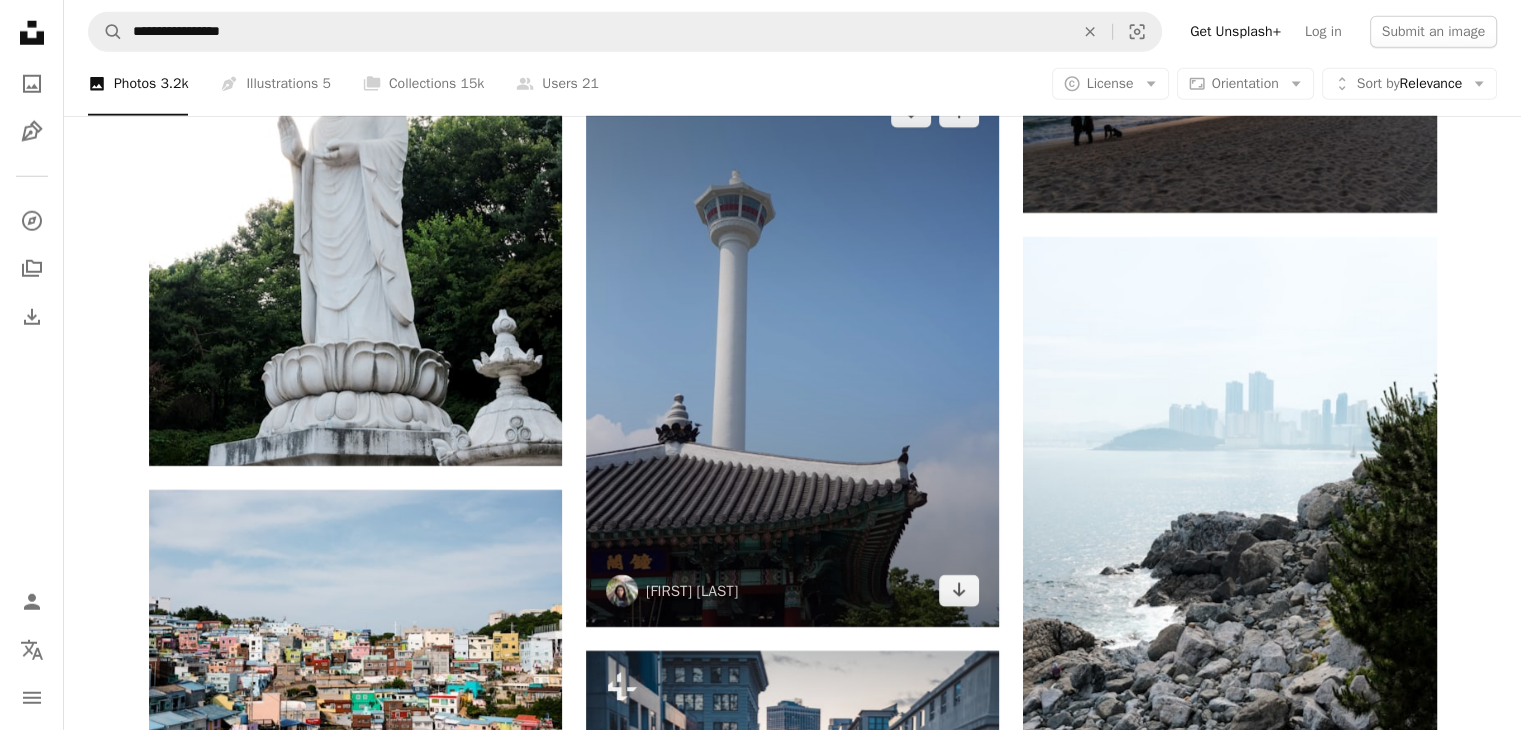 click at bounding box center [792, 351] 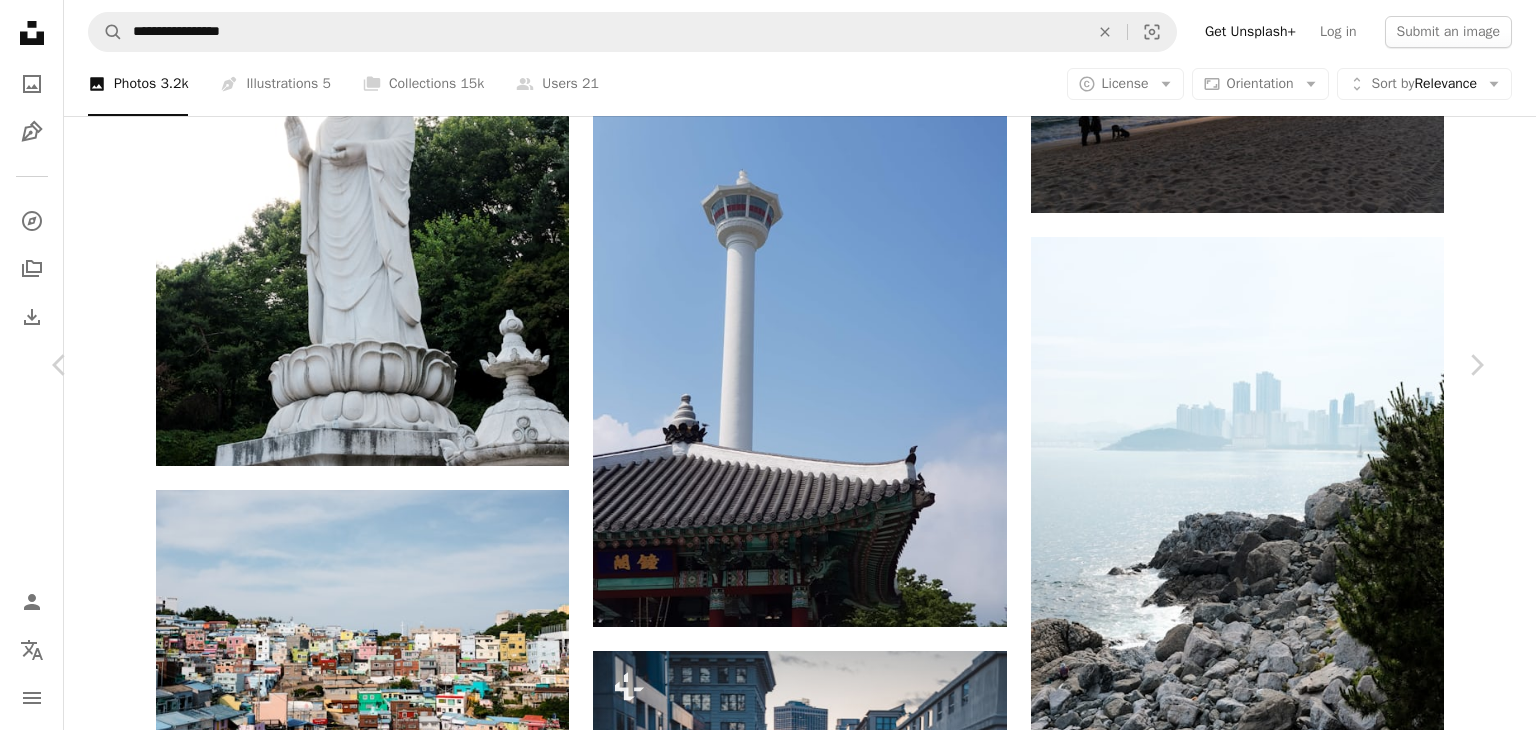 scroll, scrollTop: 700, scrollLeft: 0, axis: vertical 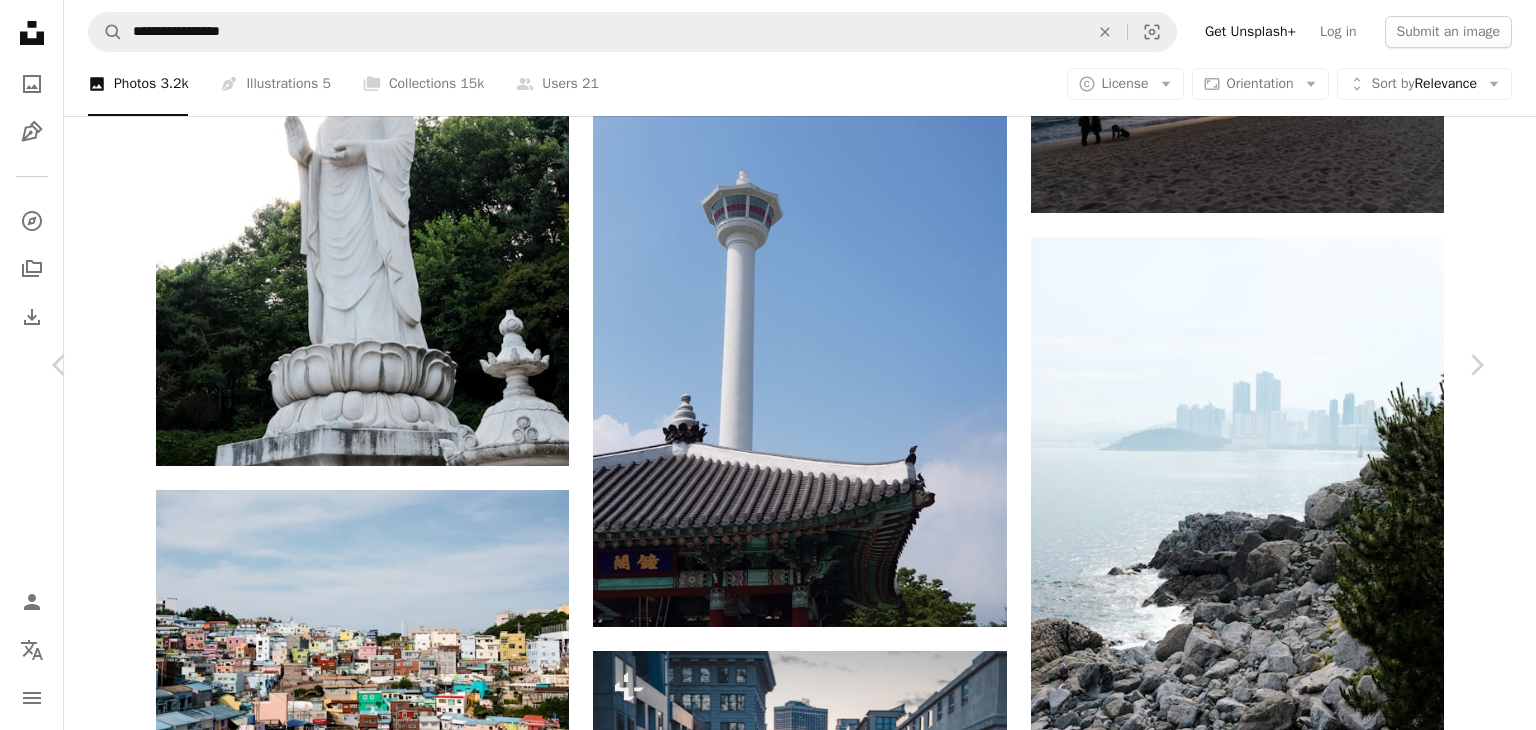click at bounding box center [918, 6577] 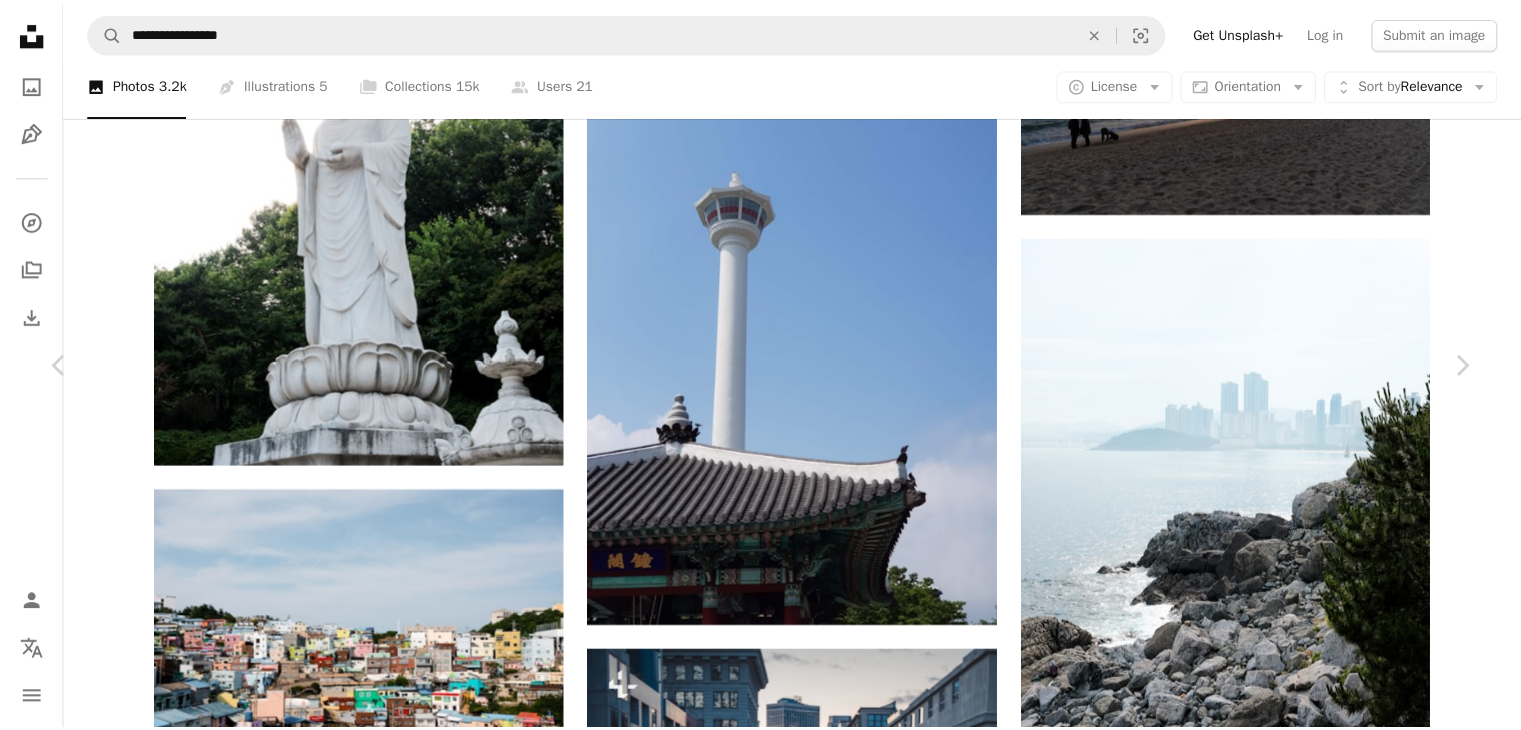 scroll, scrollTop: 17428, scrollLeft: 0, axis: vertical 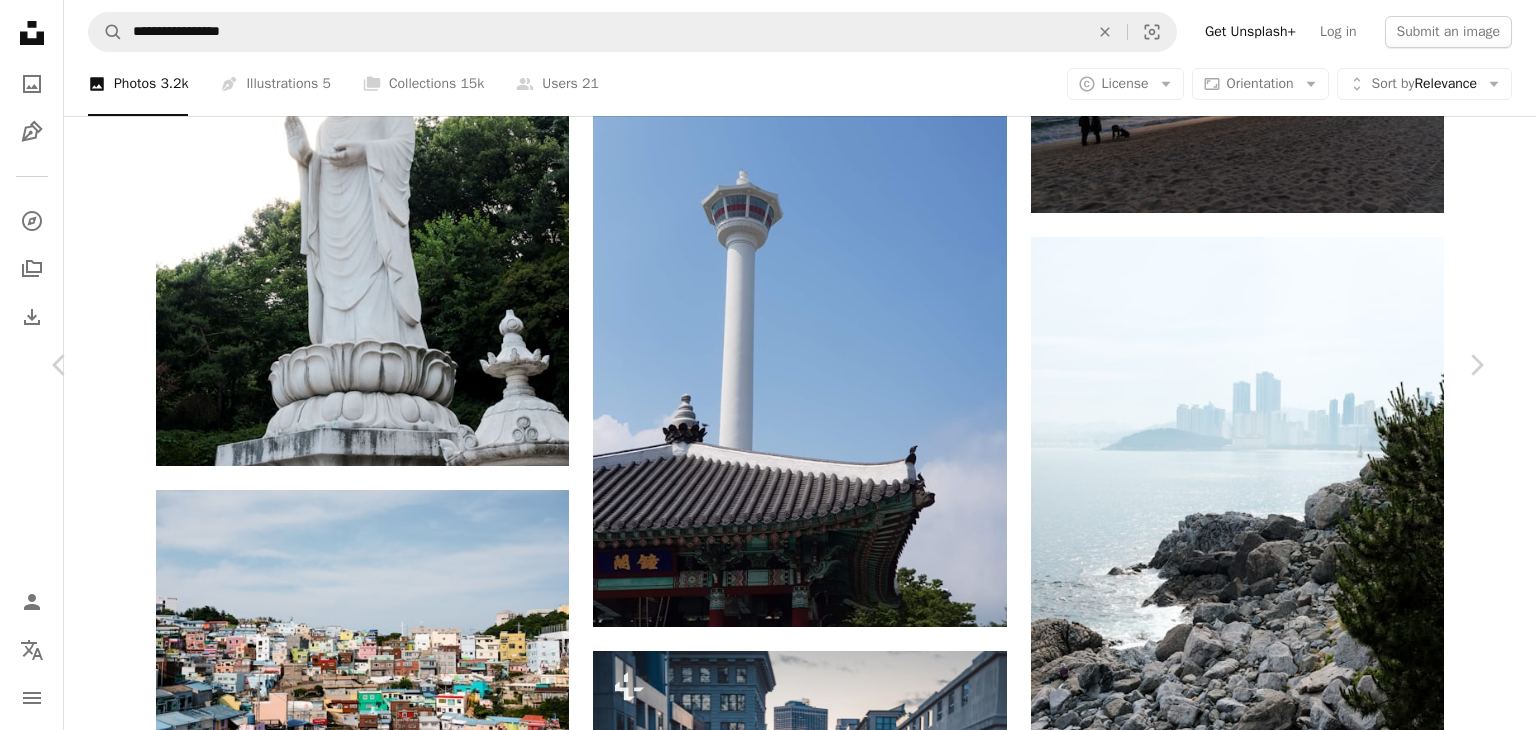 click on "A road with cars on it and trees on the side photo – Free Korea Image on Unsplash" at bounding box center [768, 6491] 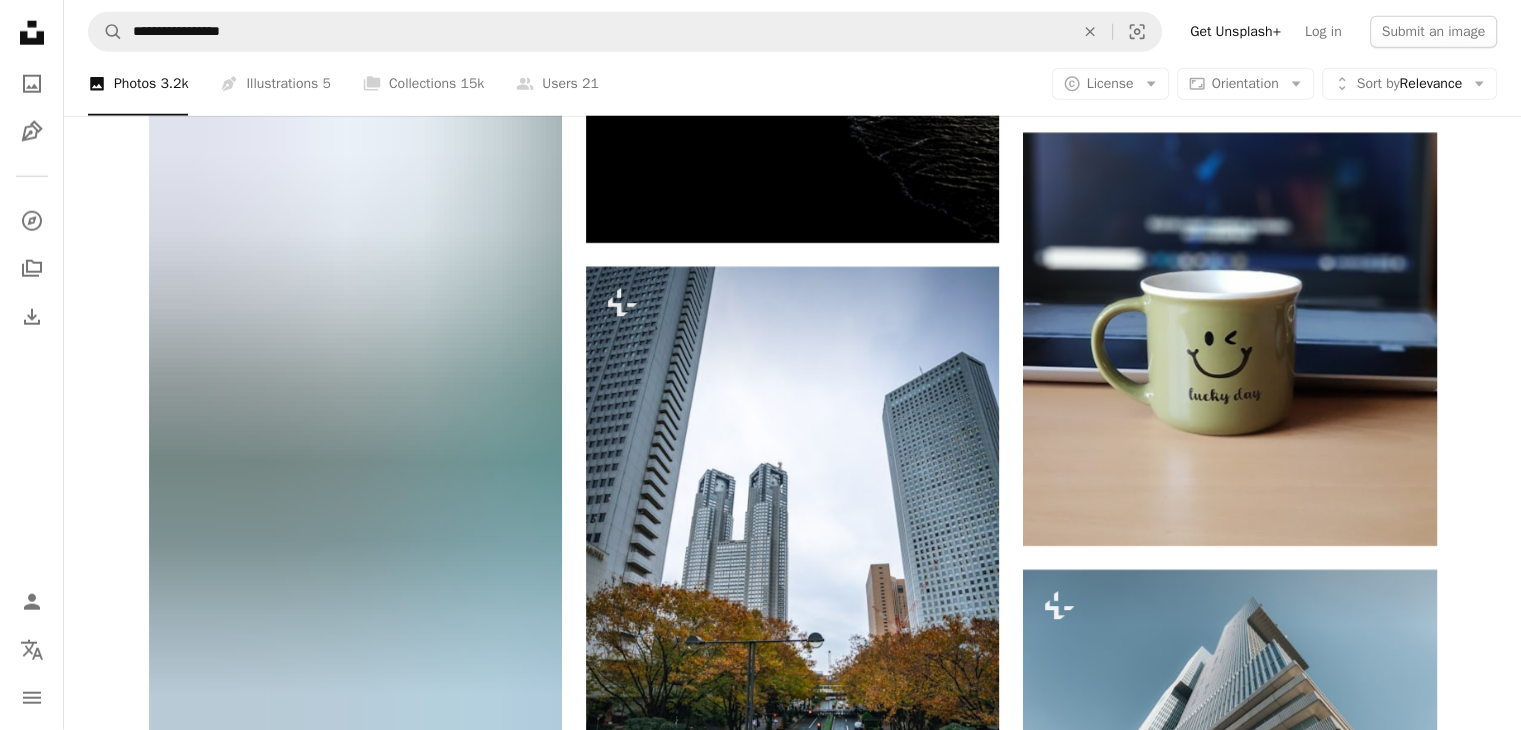 scroll, scrollTop: 20600, scrollLeft: 0, axis: vertical 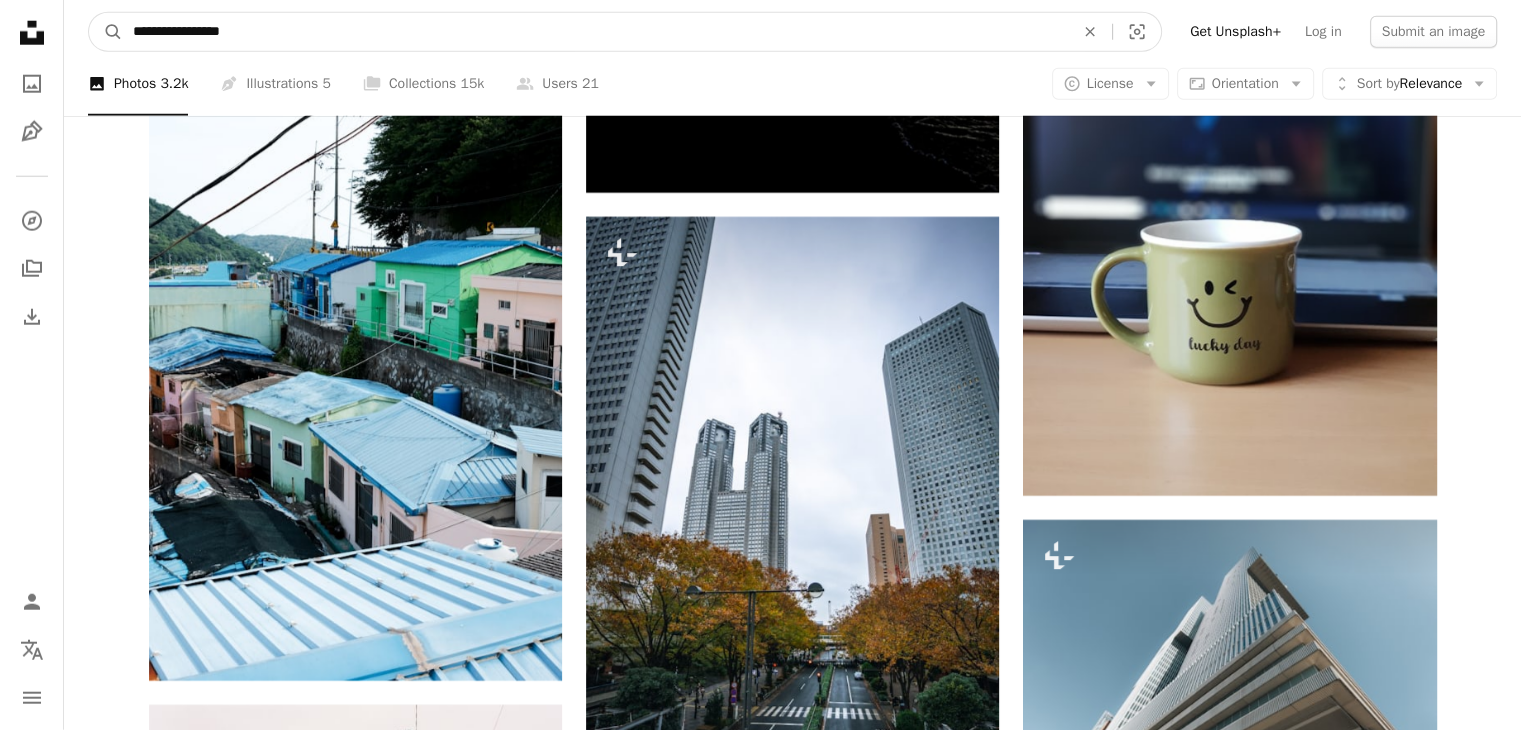click on "**********" at bounding box center (595, 32) 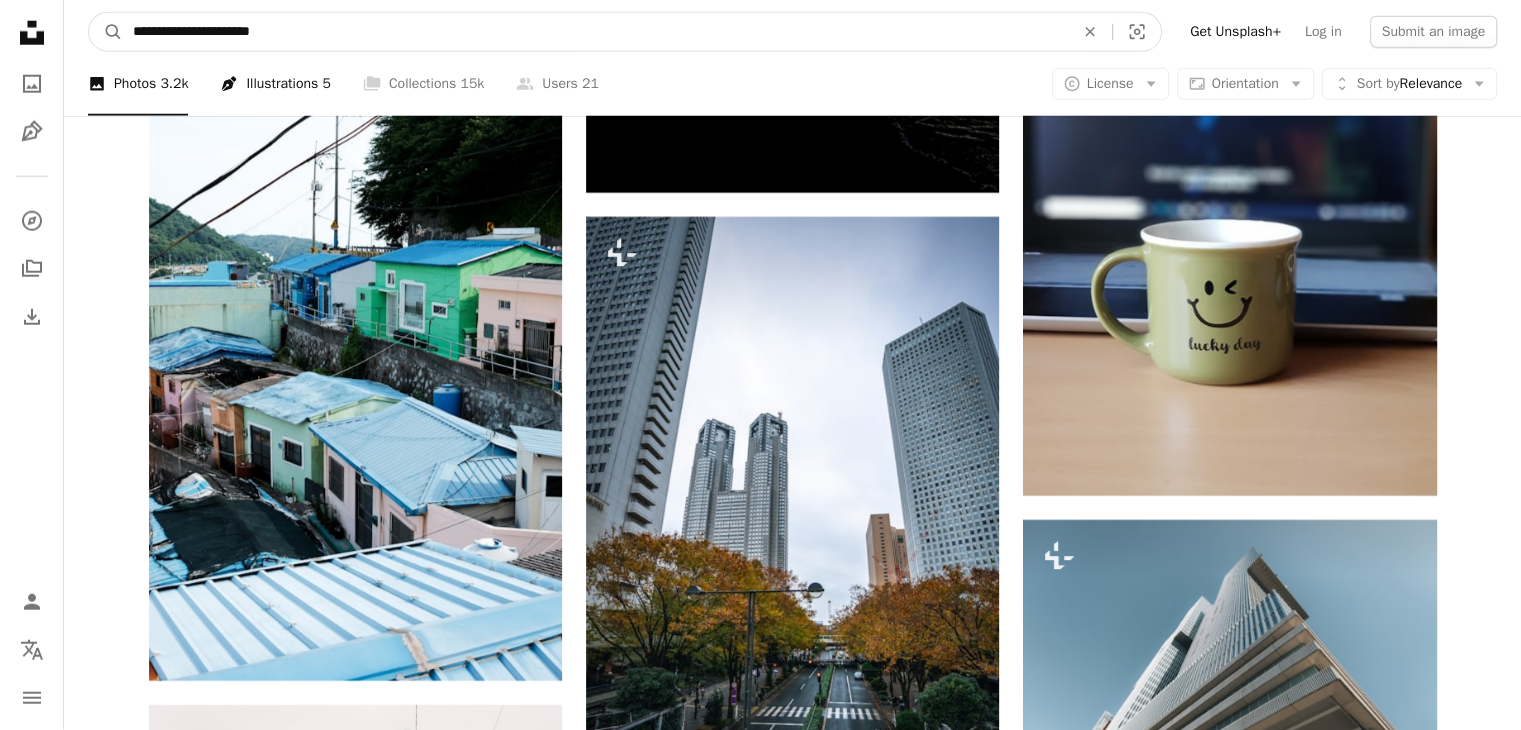 type on "**********" 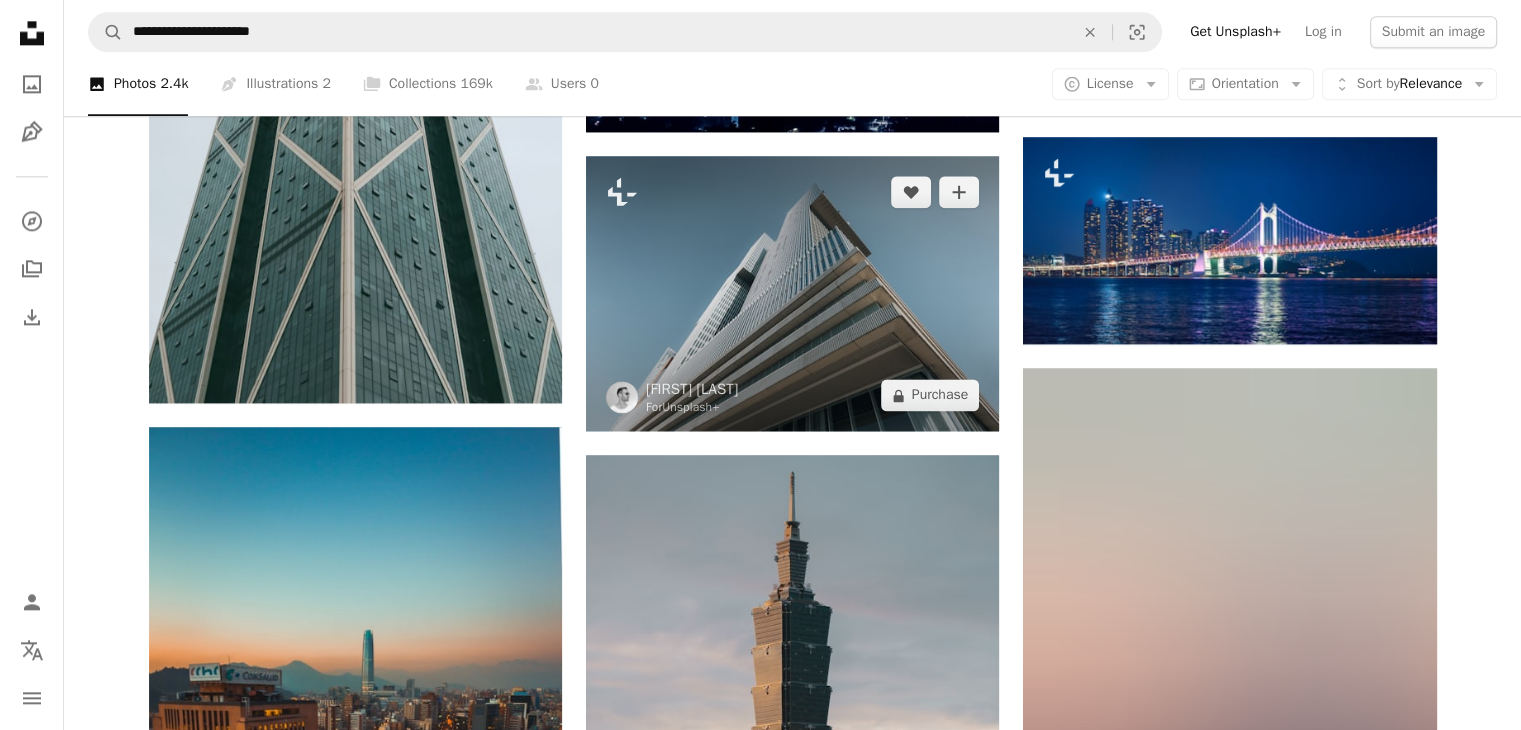 scroll, scrollTop: 2600, scrollLeft: 0, axis: vertical 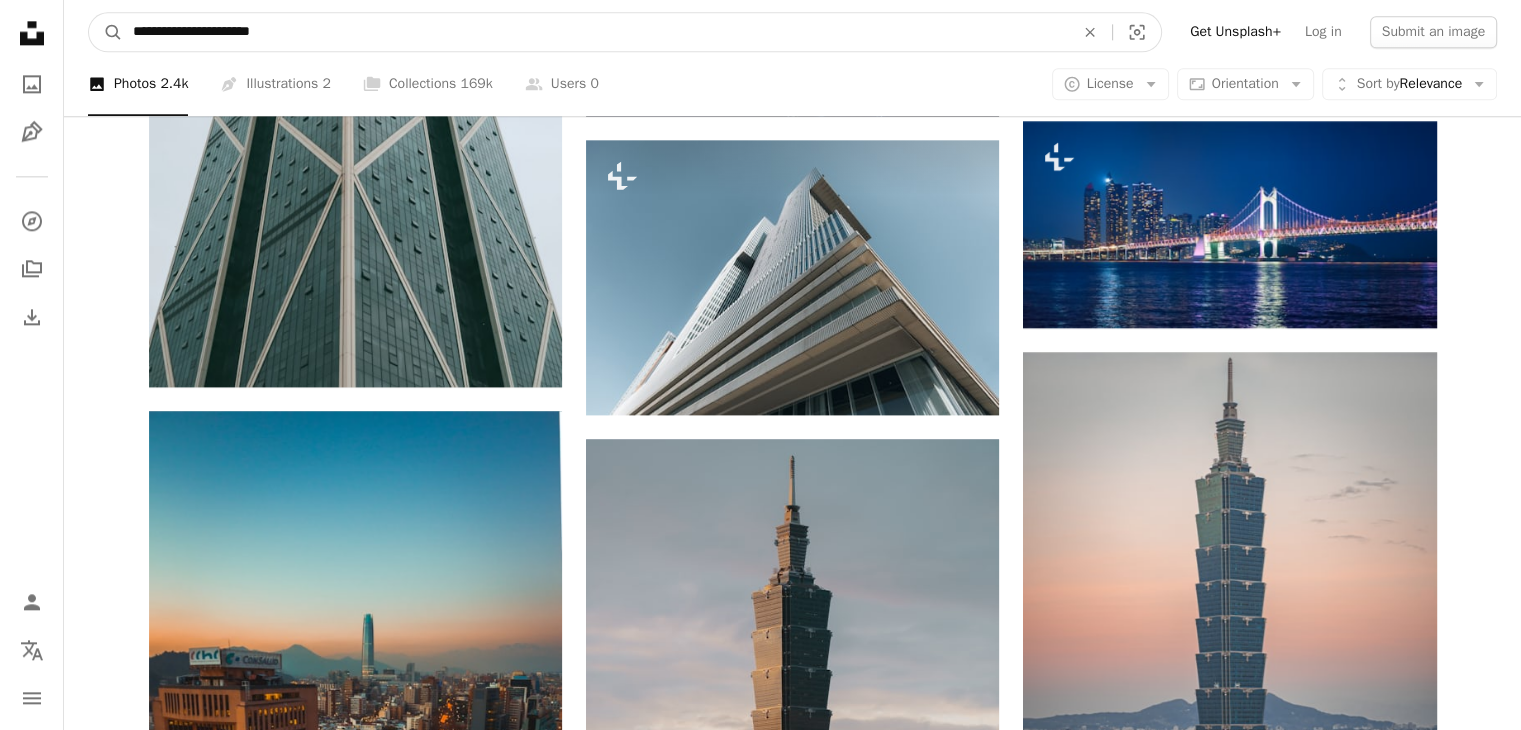 click on "**********" at bounding box center (595, 32) 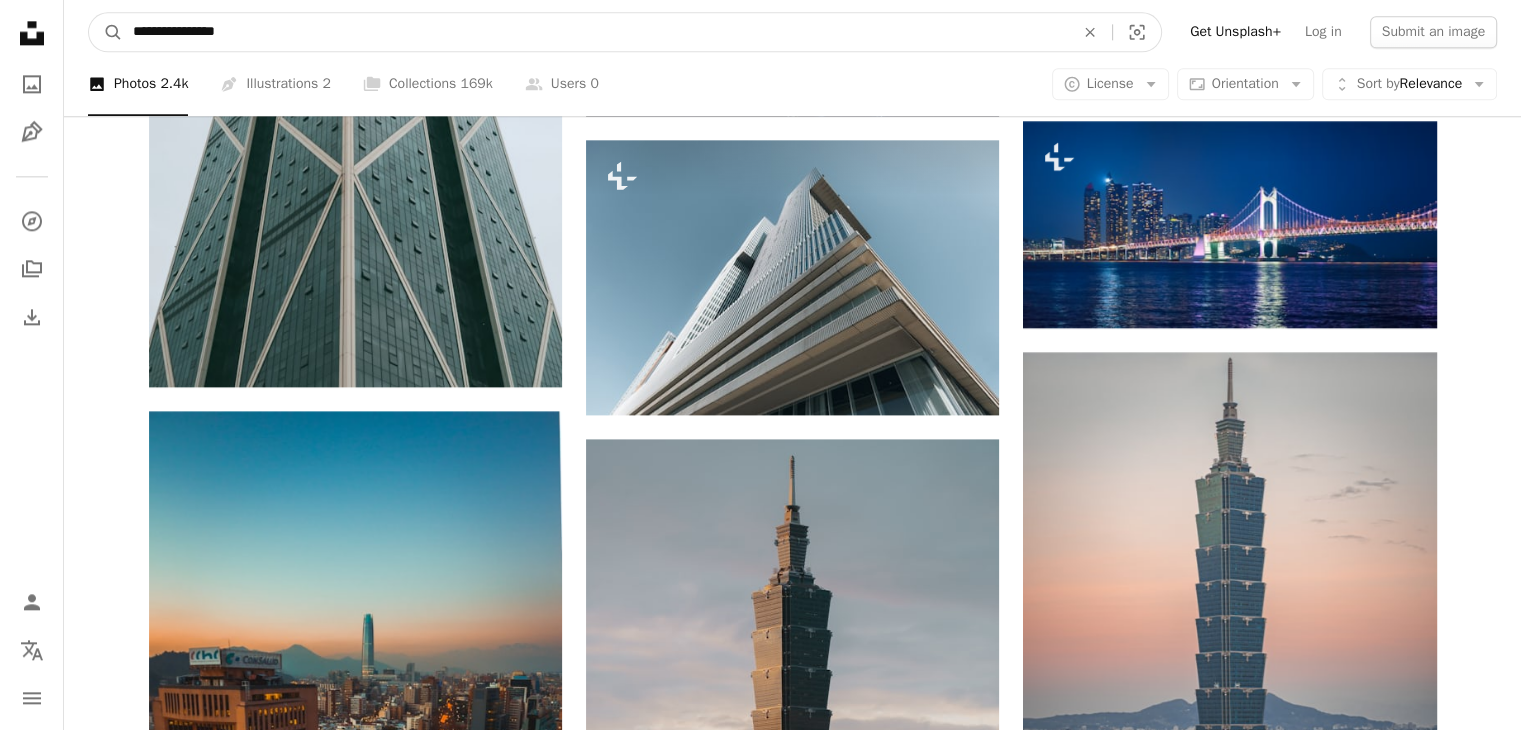 type on "**********" 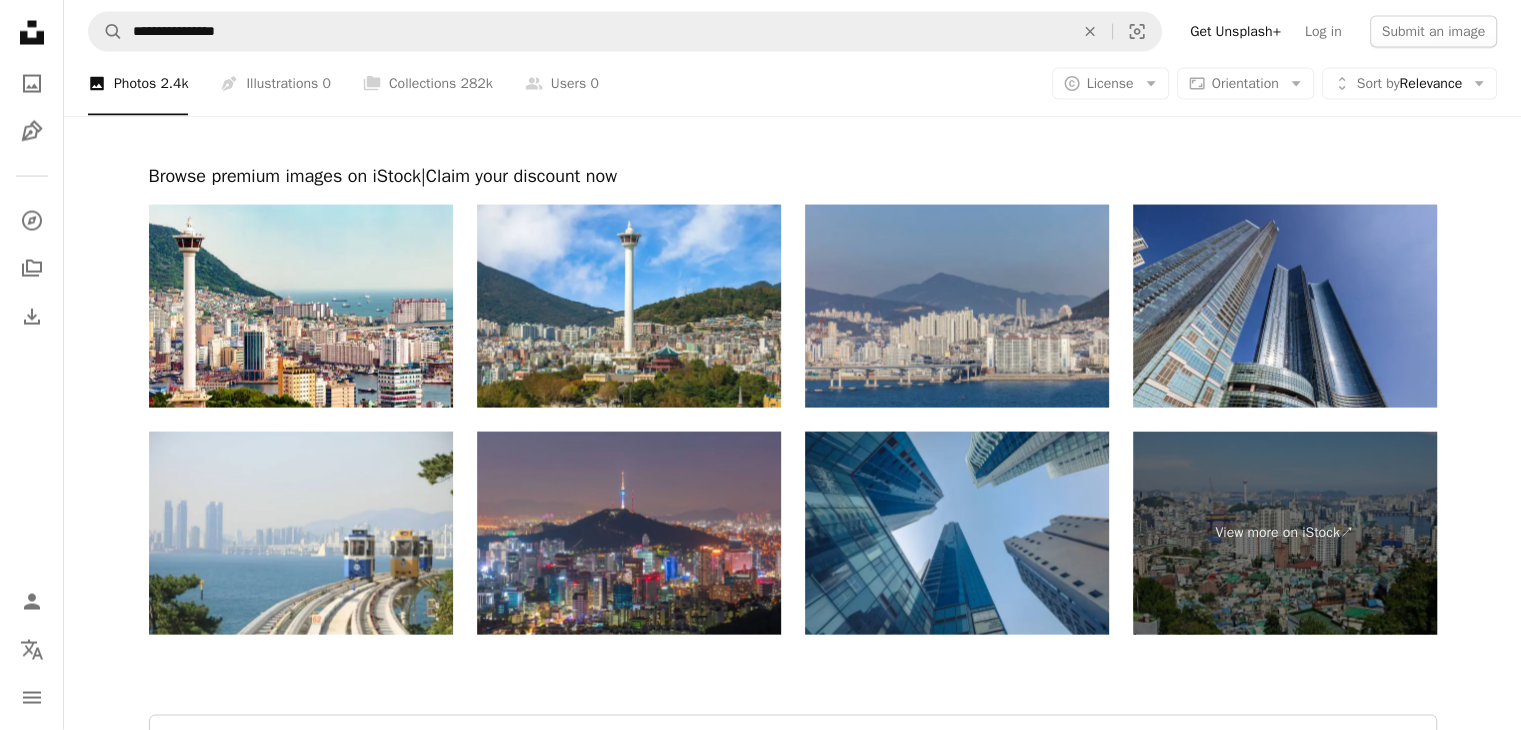 scroll, scrollTop: 4013, scrollLeft: 0, axis: vertical 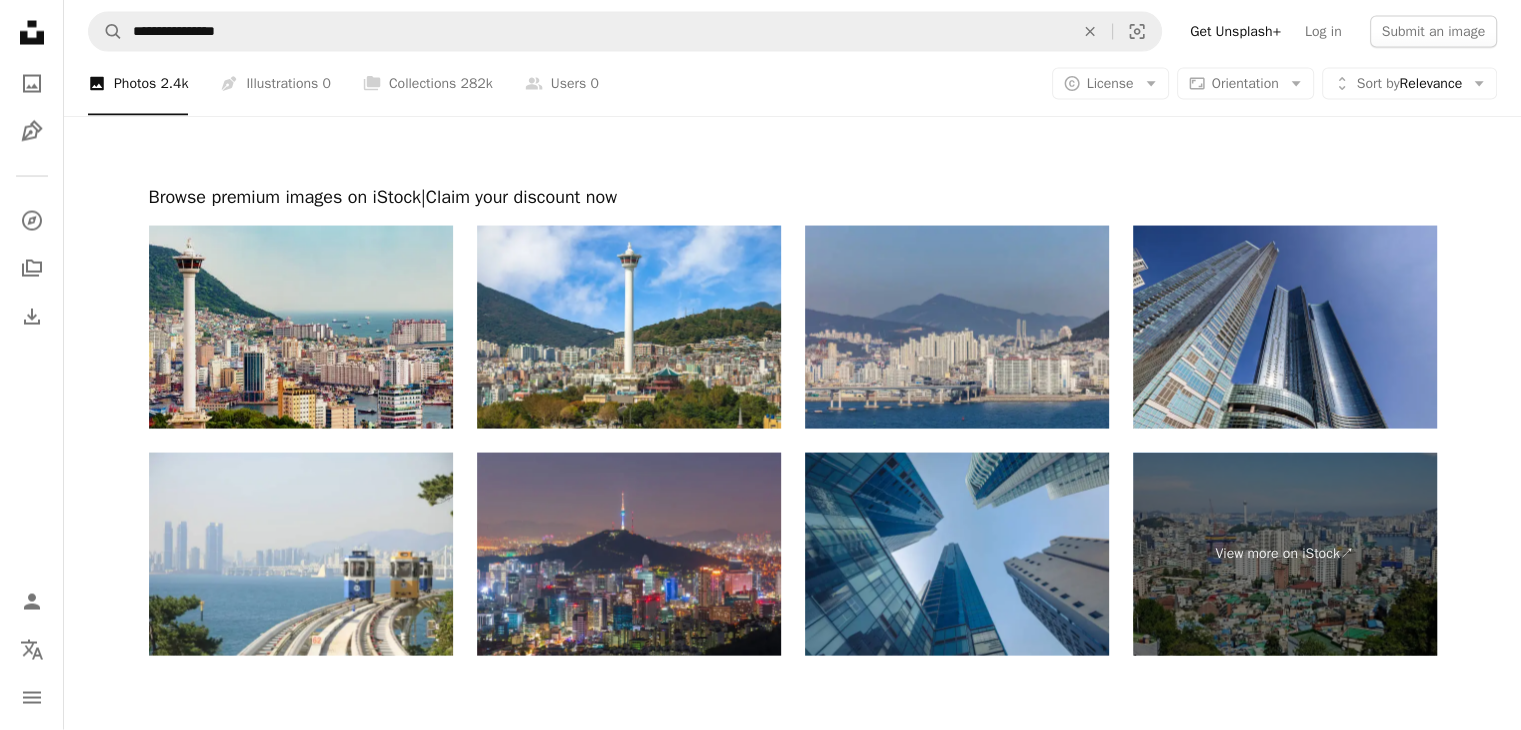click at bounding box center [301, 327] 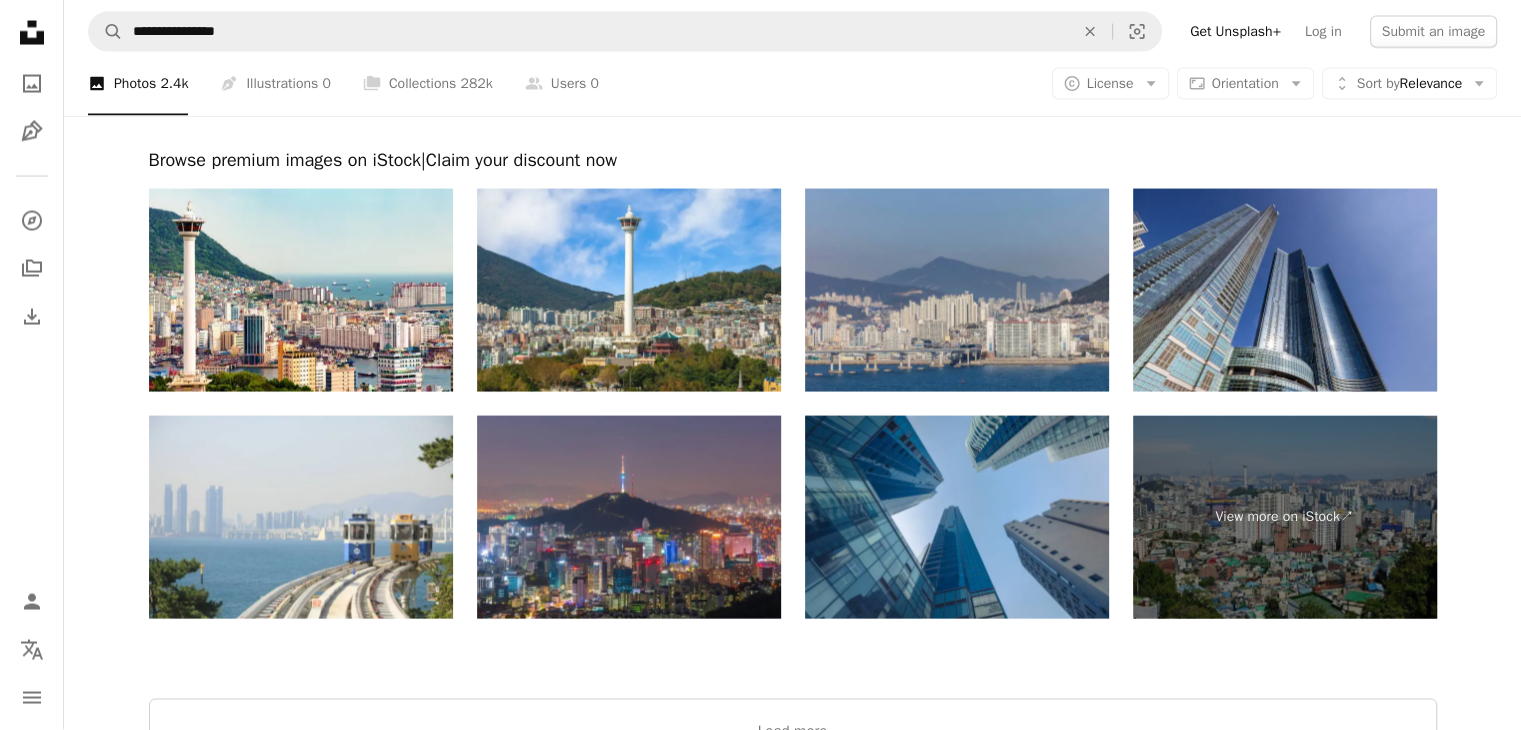 scroll, scrollTop: 4113, scrollLeft: 0, axis: vertical 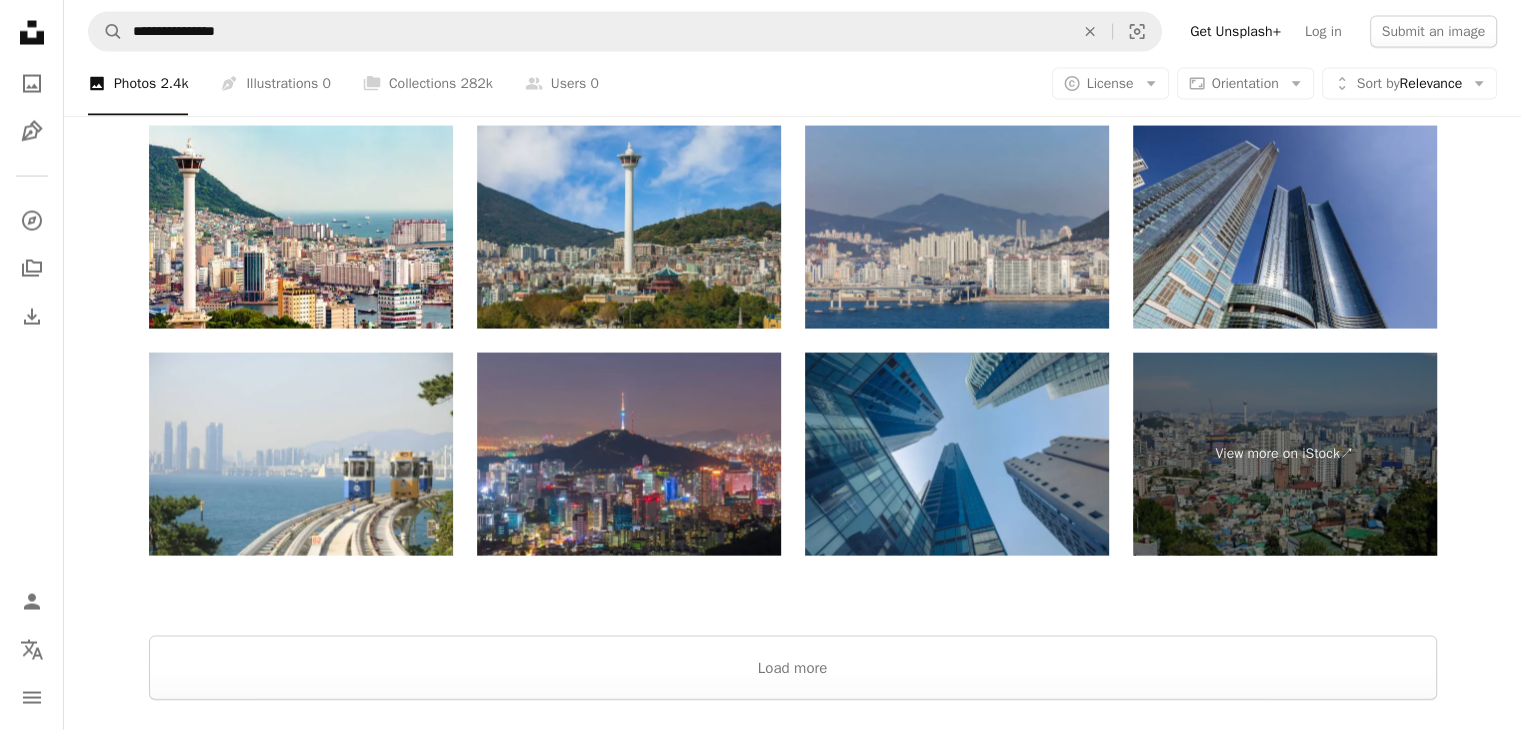click at bounding box center [629, 227] 